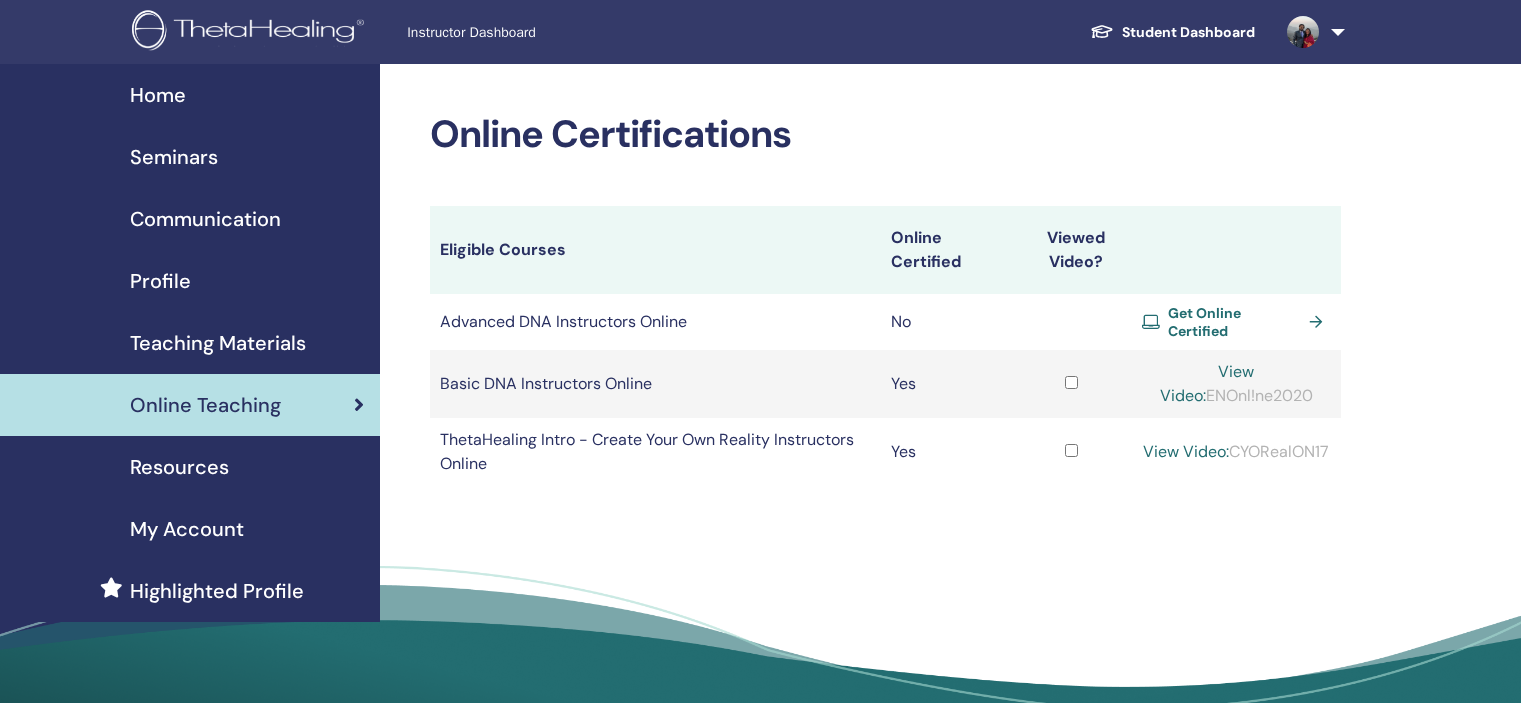 scroll, scrollTop: 0, scrollLeft: 0, axis: both 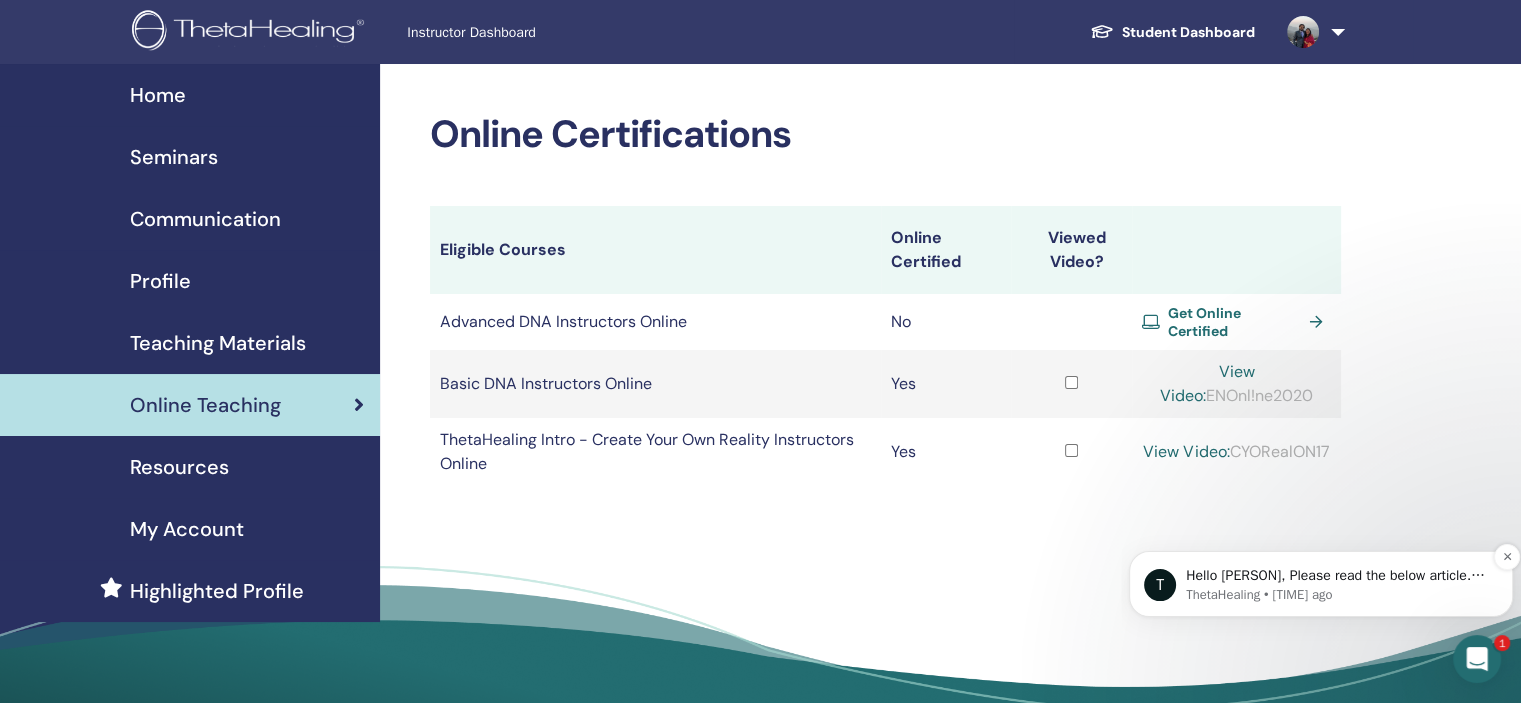 click on "ThetaHealing • 5h ago" at bounding box center [1337, 595] 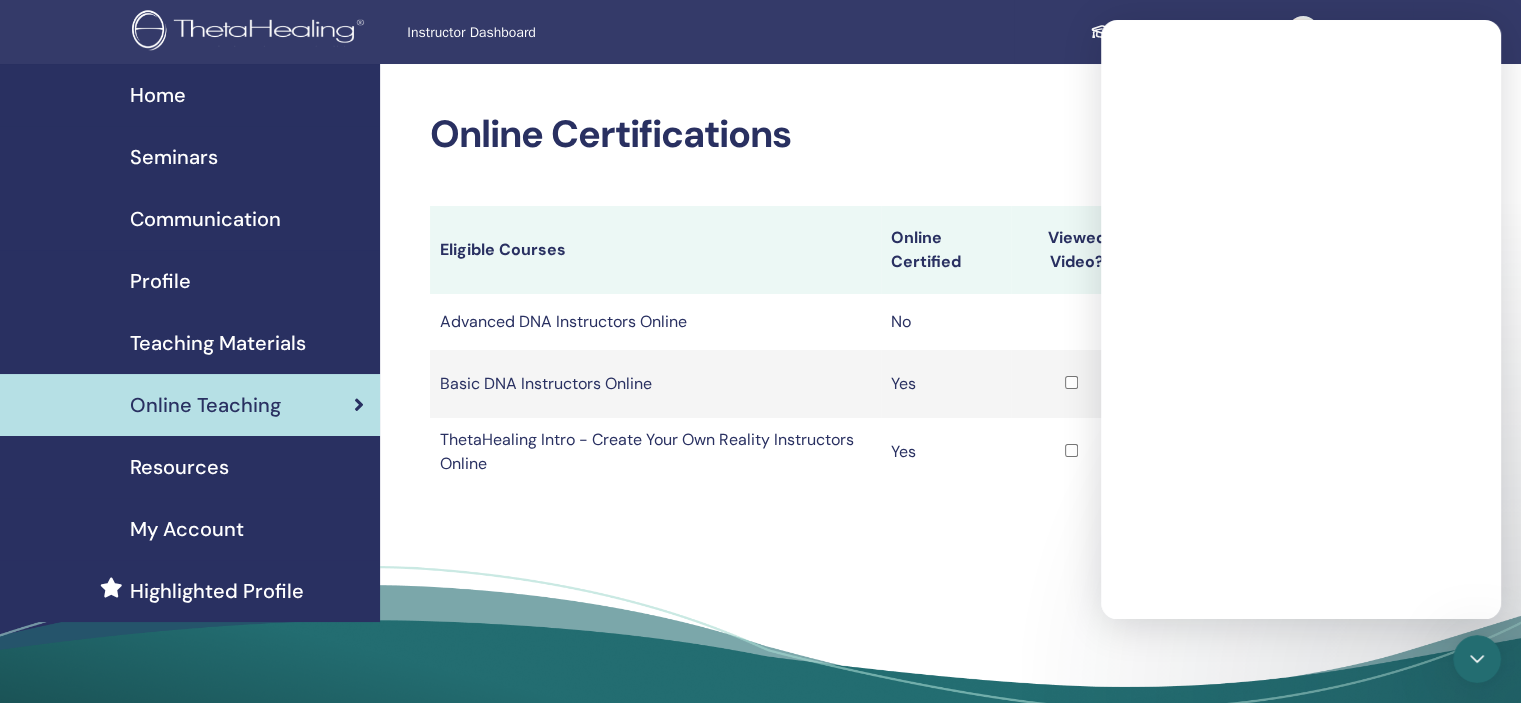scroll, scrollTop: 0, scrollLeft: 0, axis: both 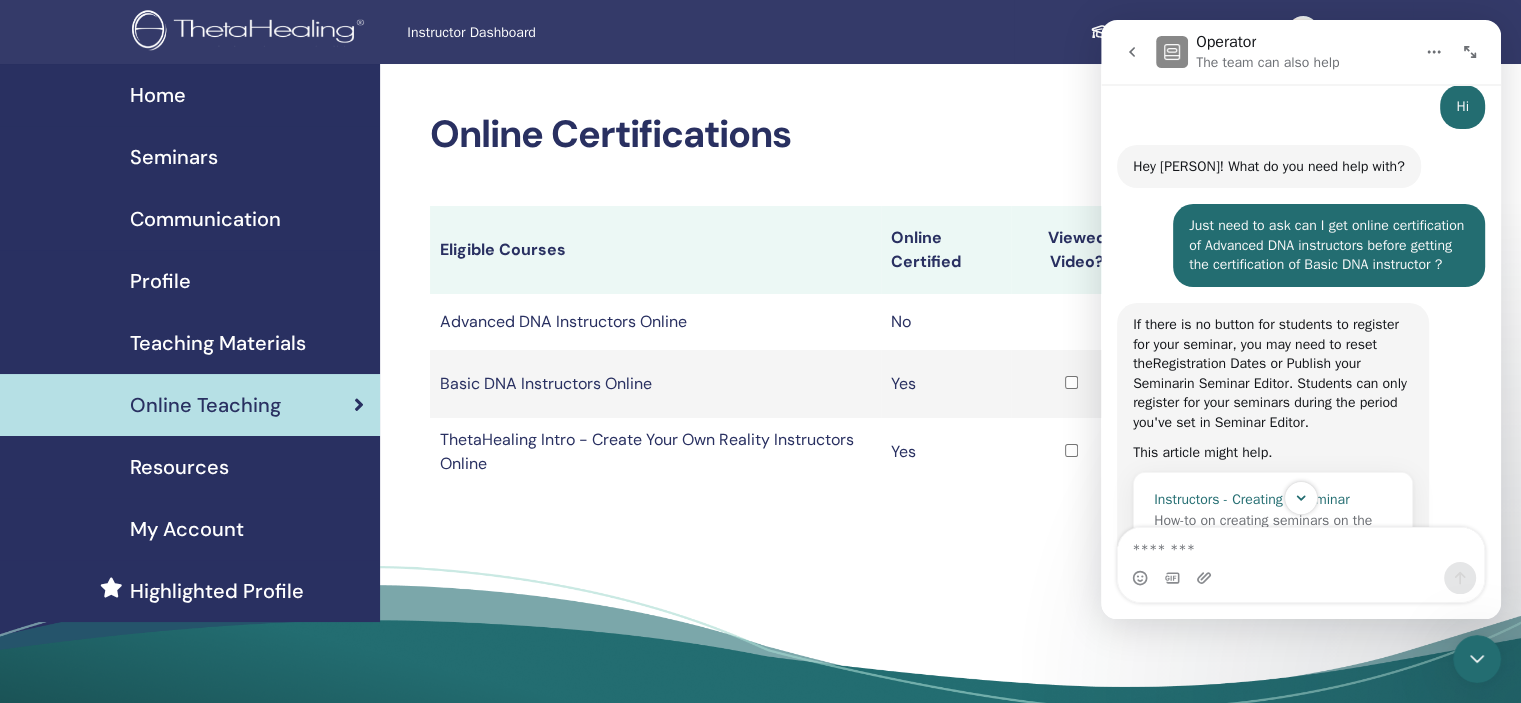 click on "Instructors - Creating A Seminar How-to on creating seminars on the site" at bounding box center (1273, 520) 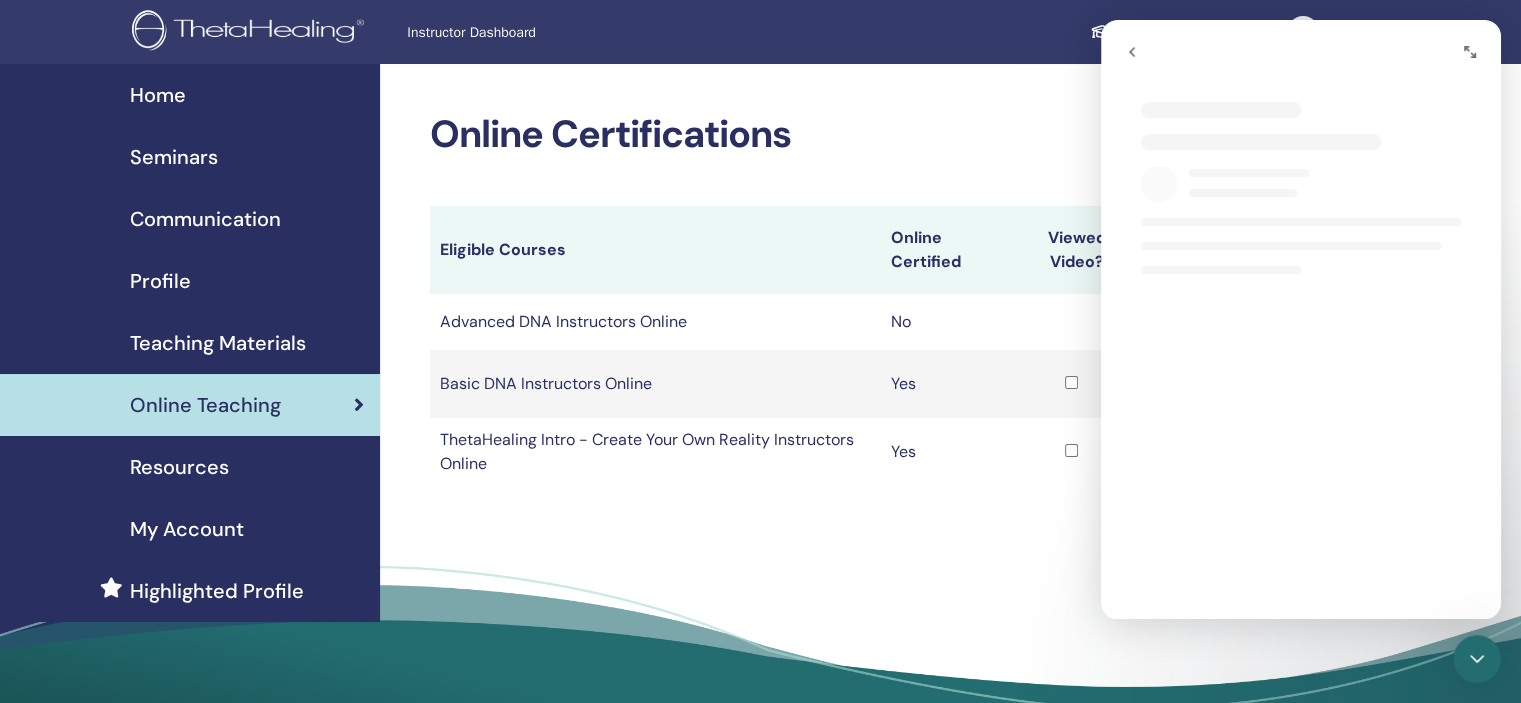scroll, scrollTop: 0, scrollLeft: 0, axis: both 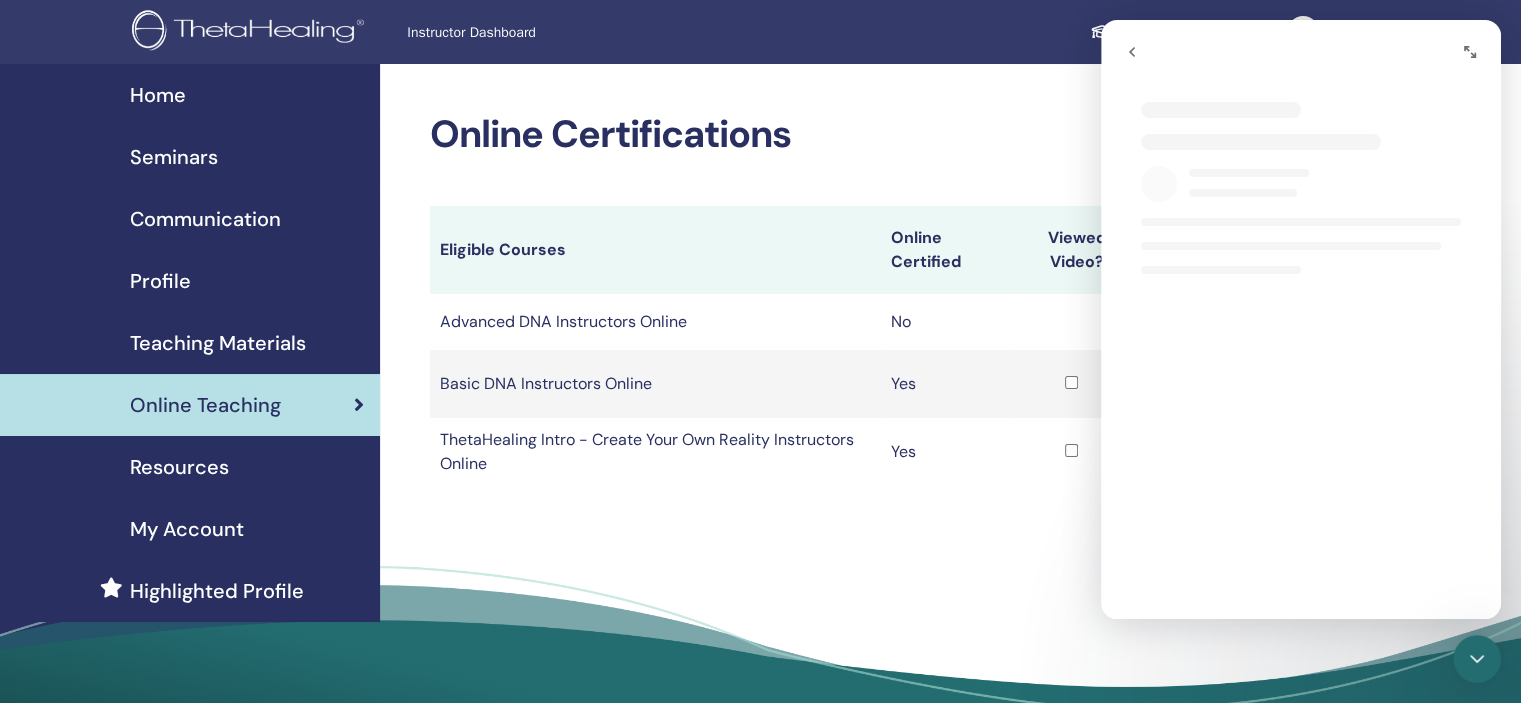 select on "**" 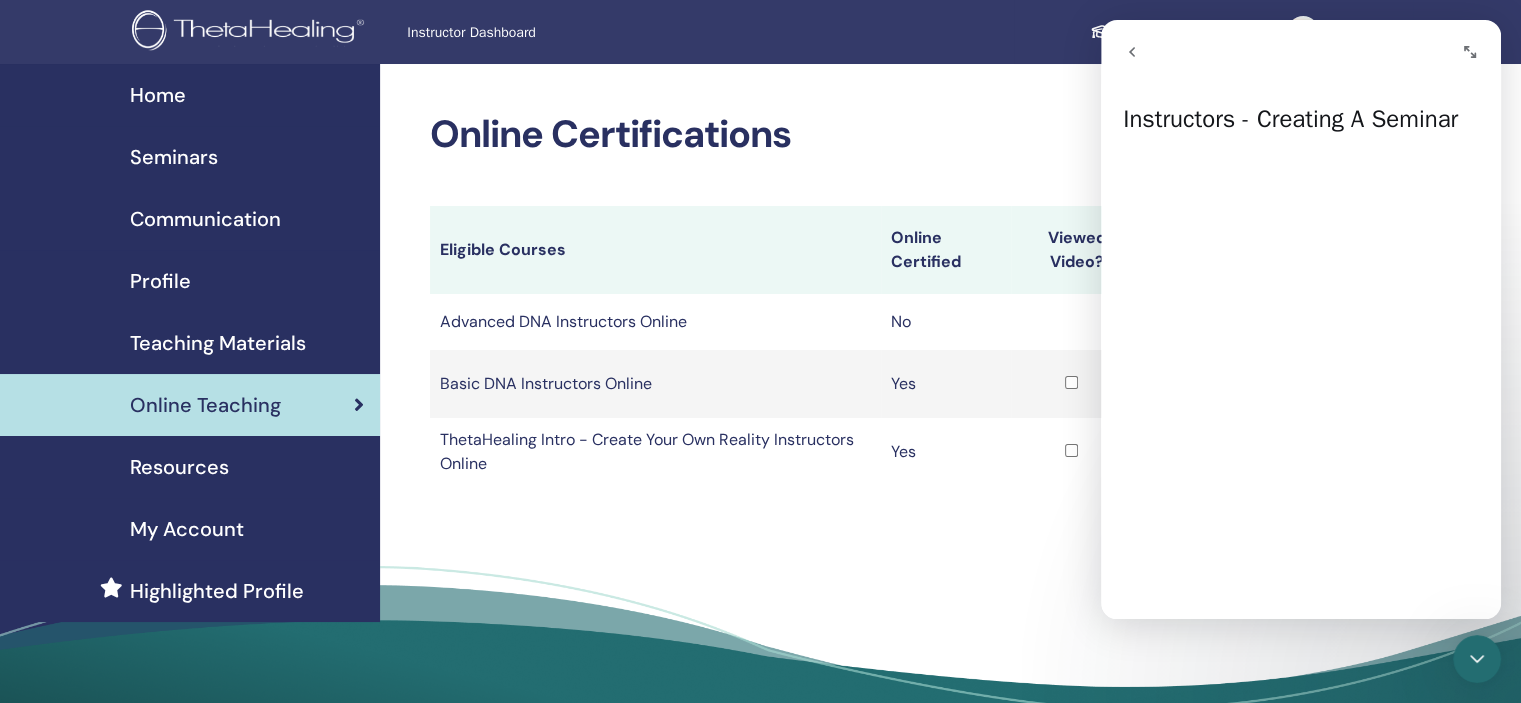 click 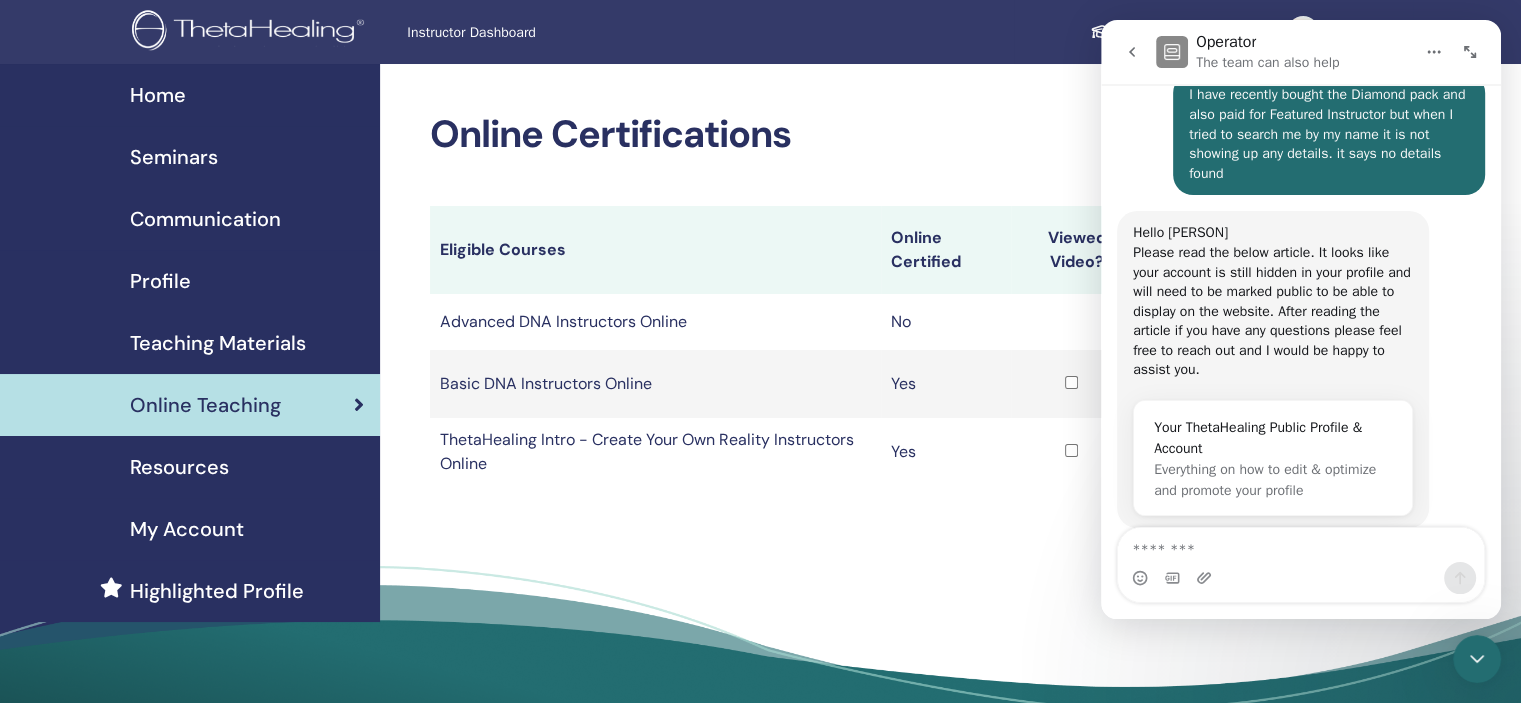scroll, scrollTop: 2516, scrollLeft: 0, axis: vertical 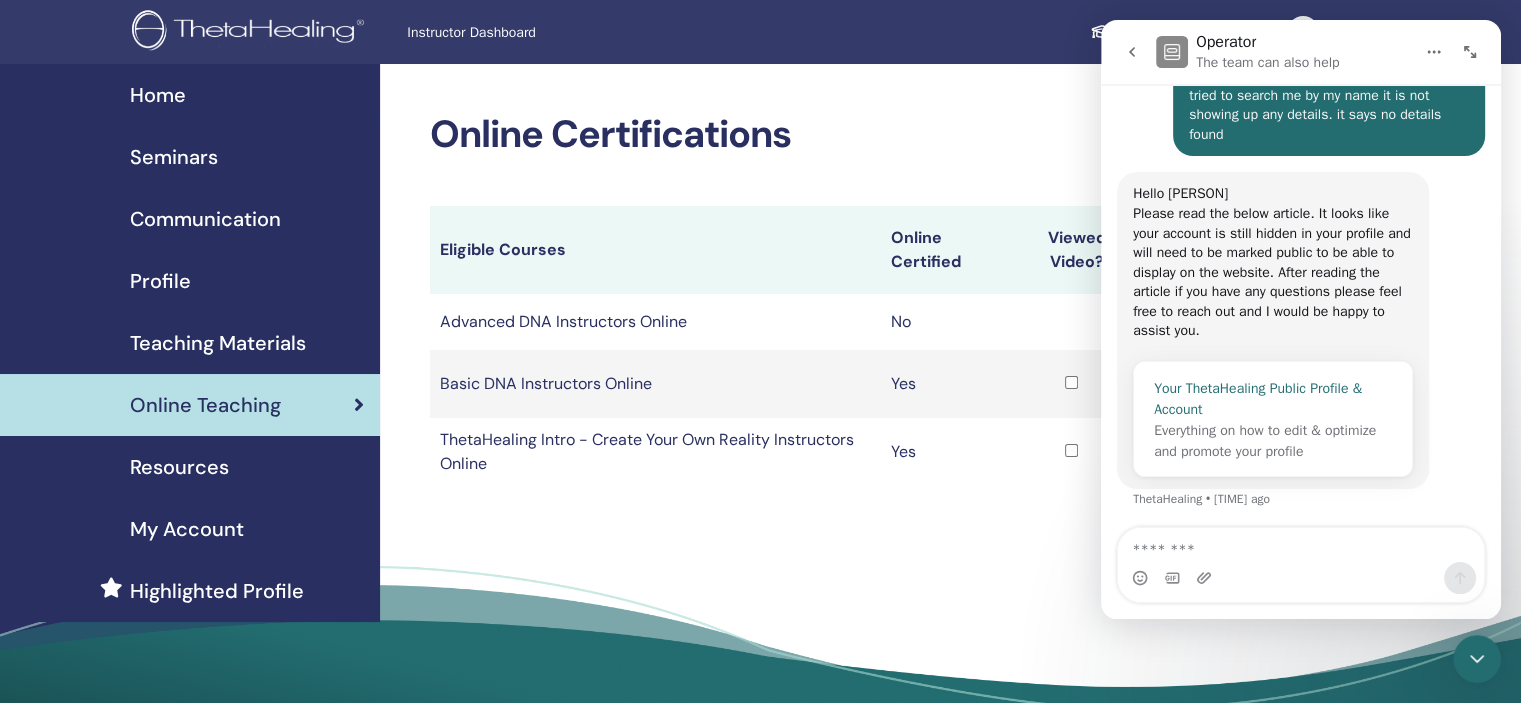 click on "Your ThetaHealing Public Profile & Account" at bounding box center (1273, 399) 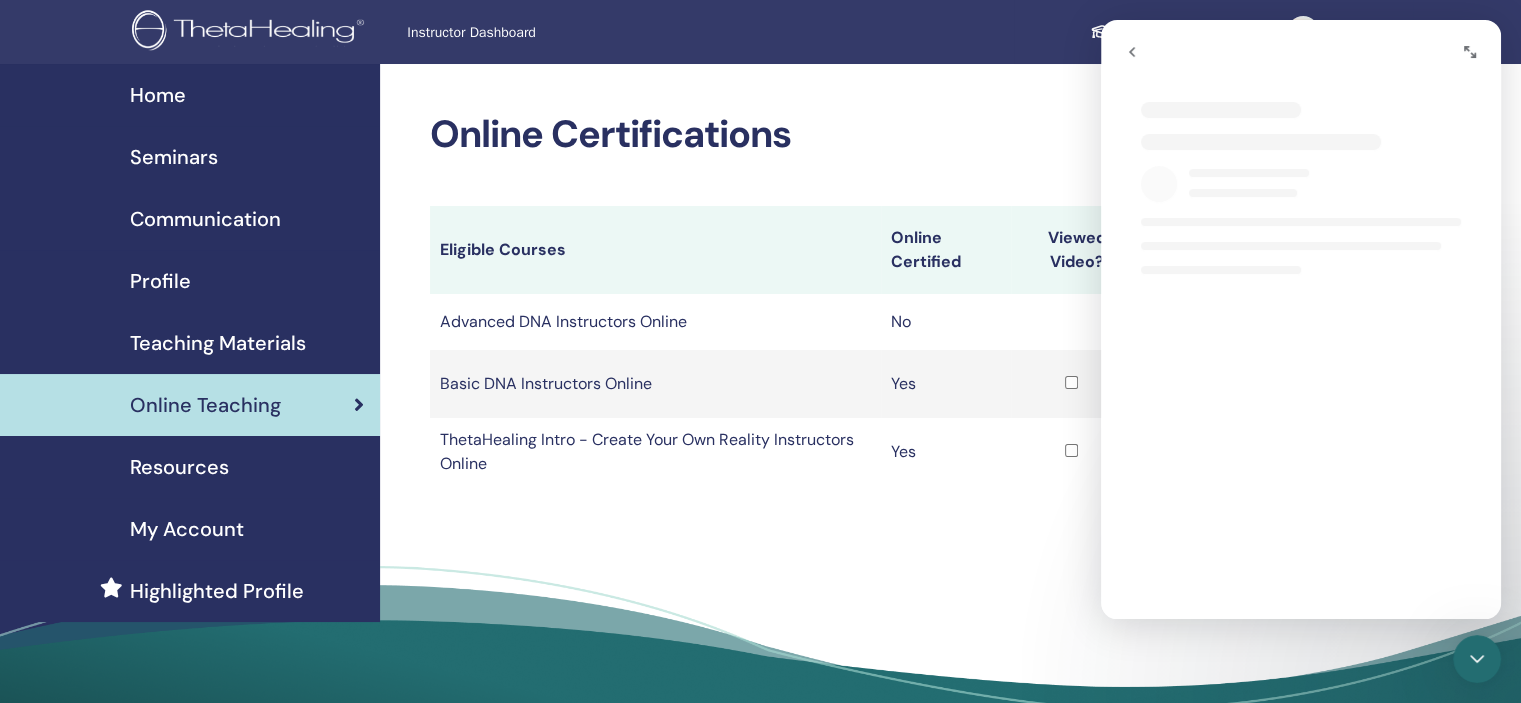 select on "**" 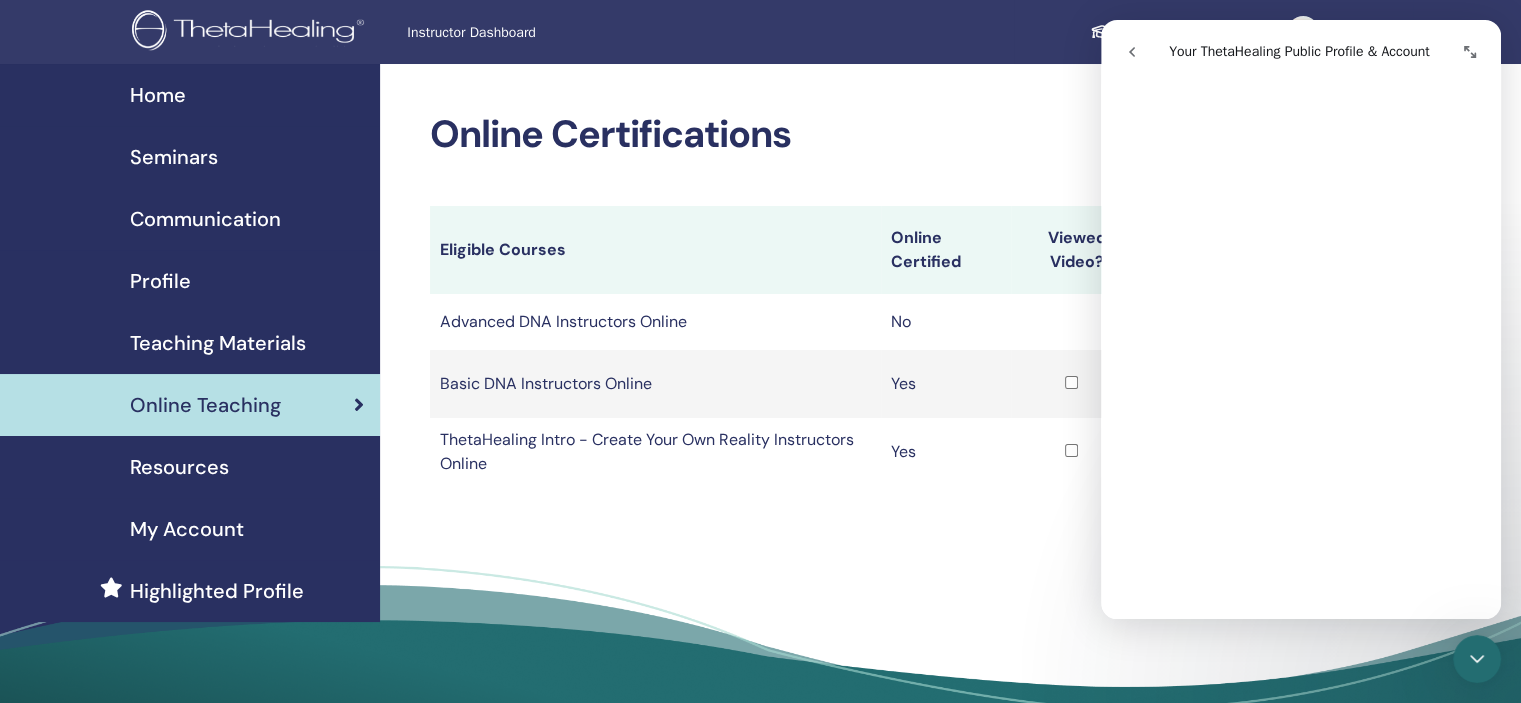 scroll, scrollTop: 452, scrollLeft: 0, axis: vertical 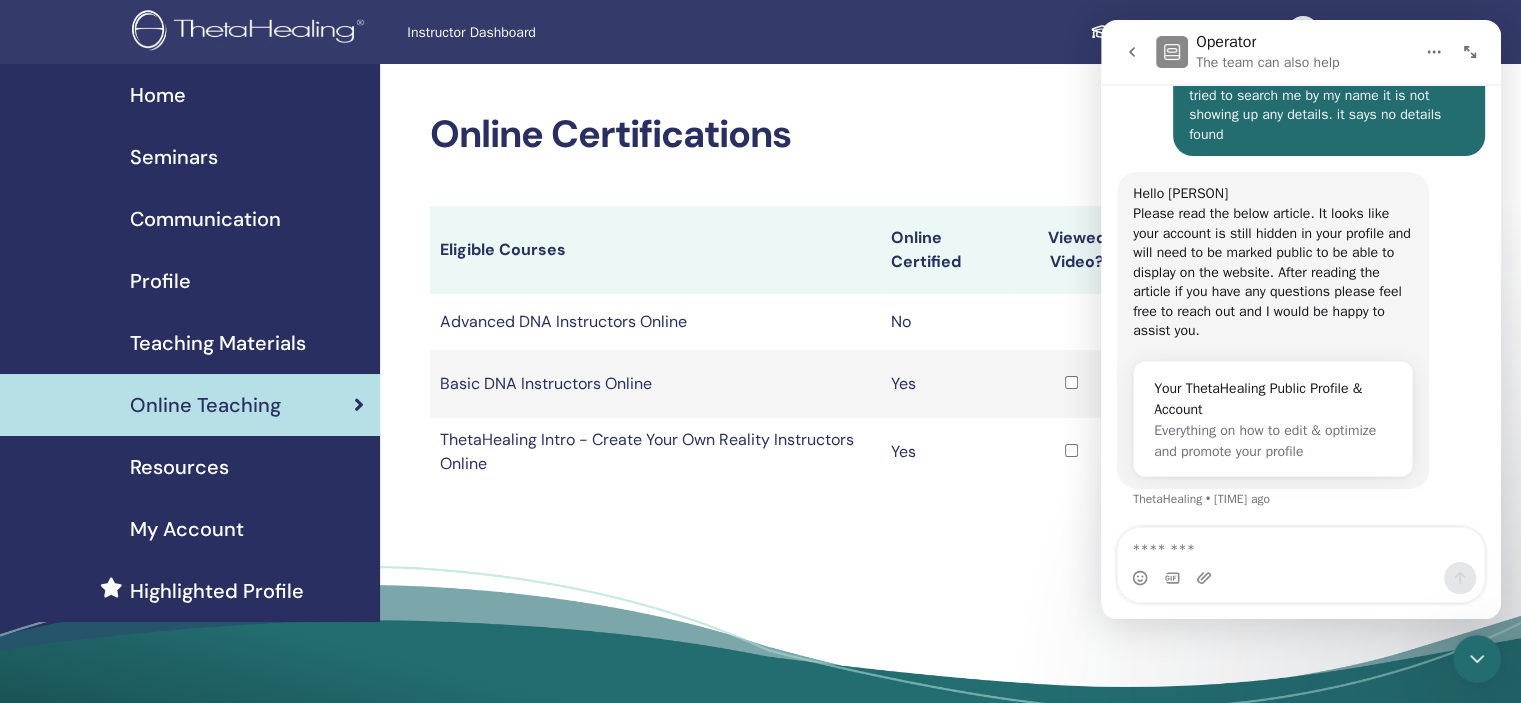 click 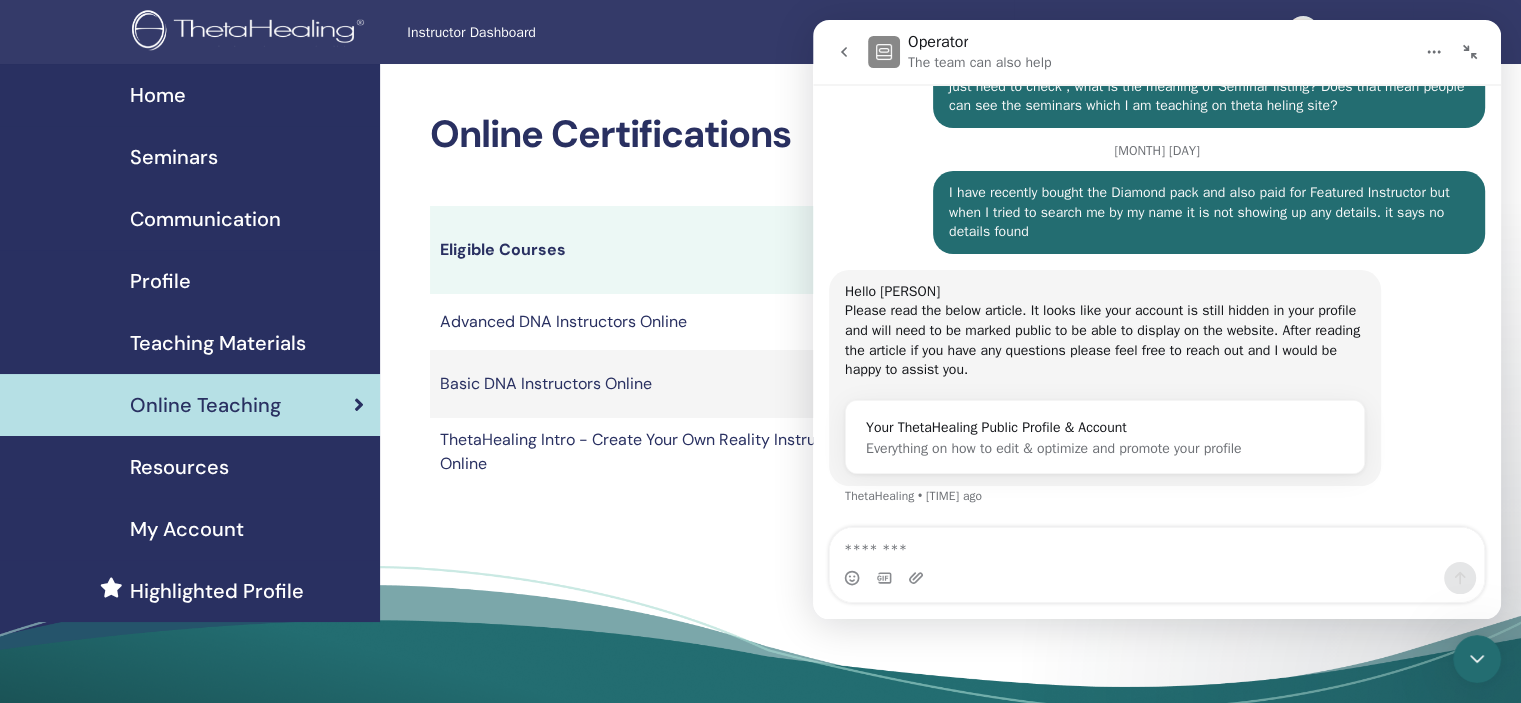 scroll, scrollTop: 1920, scrollLeft: 0, axis: vertical 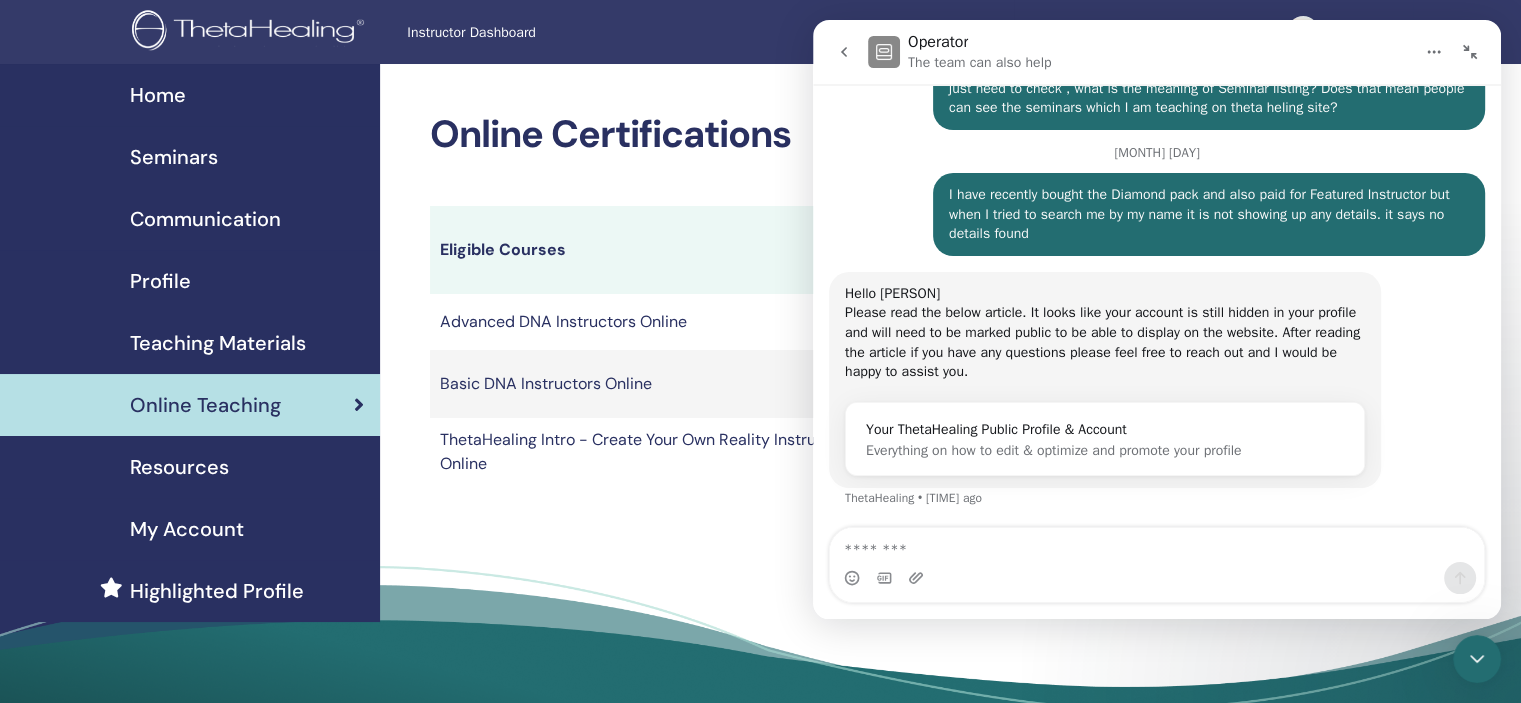 click 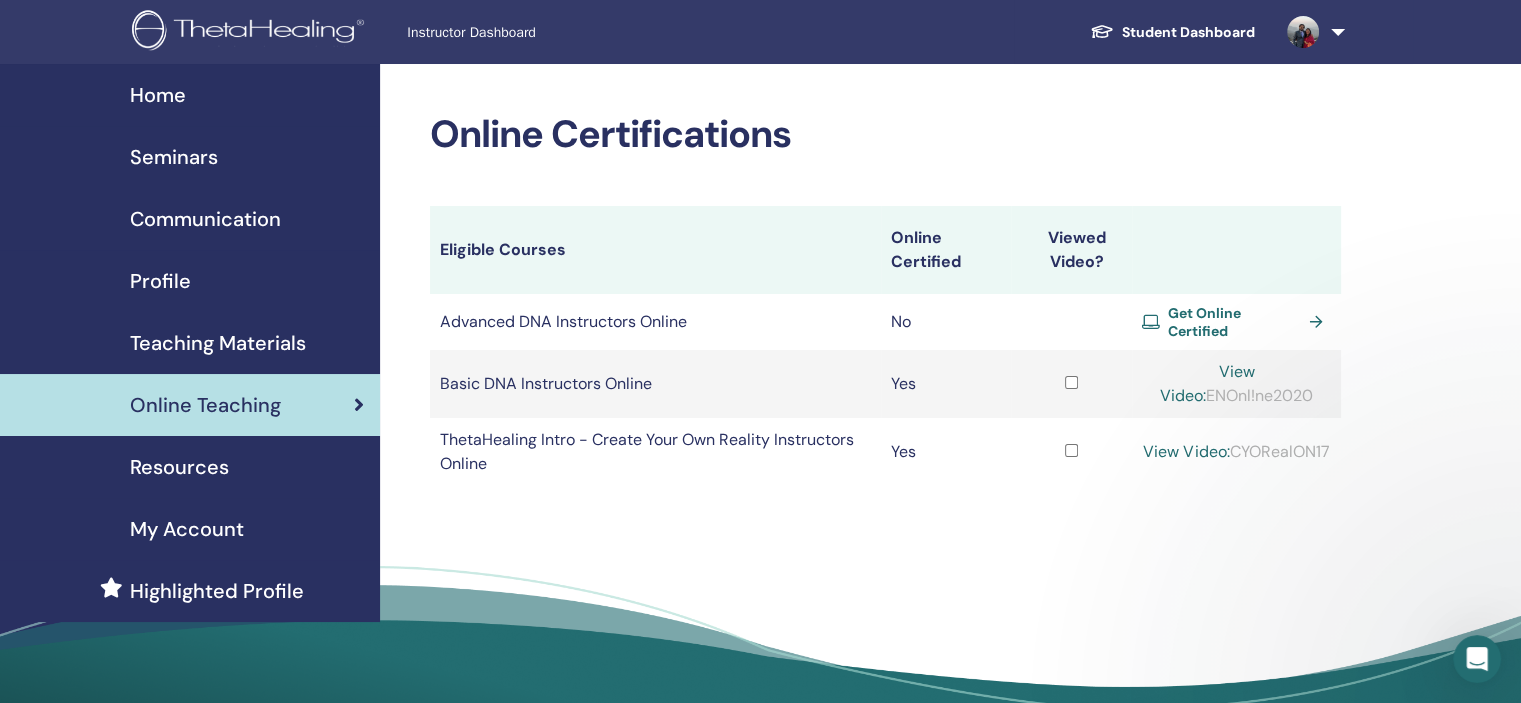 scroll, scrollTop: 0, scrollLeft: 0, axis: both 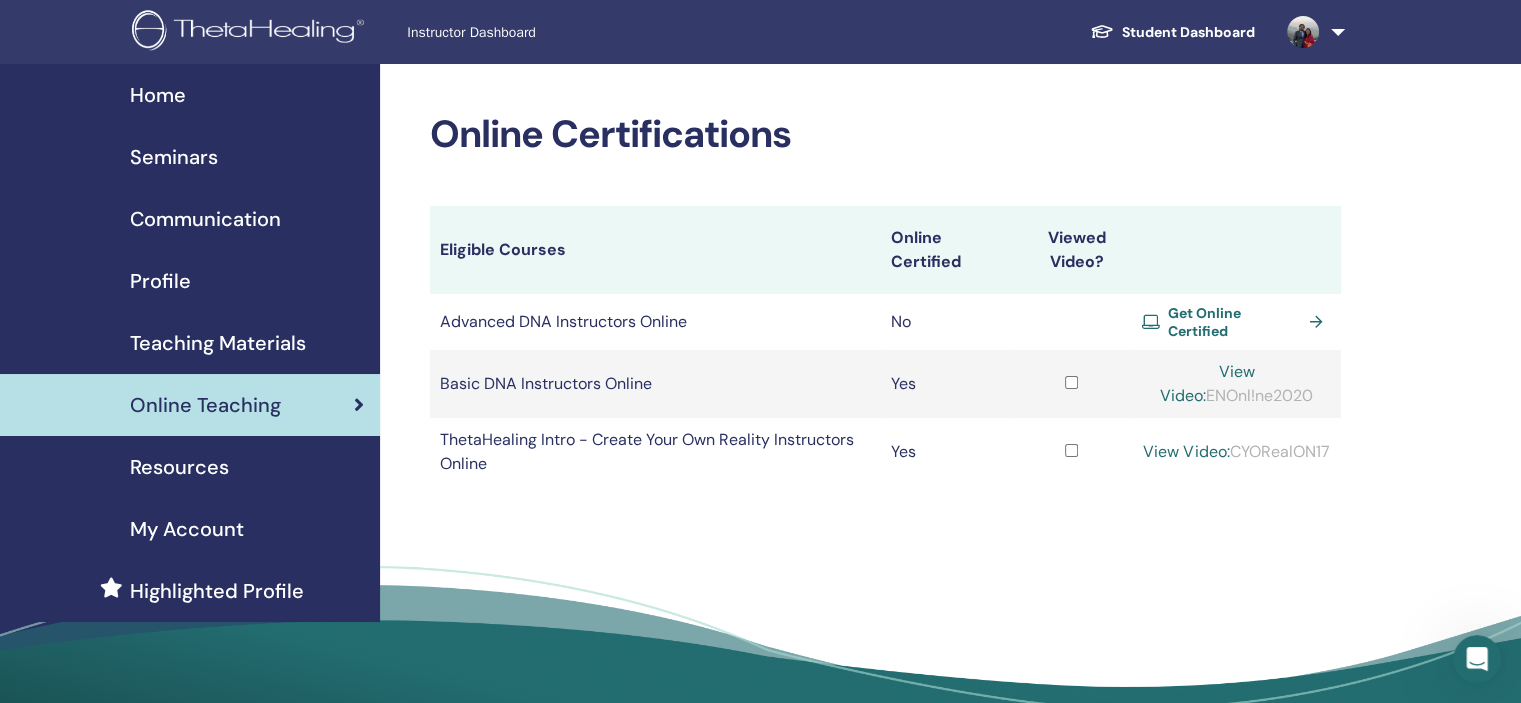 click on "Student Dashboard" at bounding box center [1172, 32] 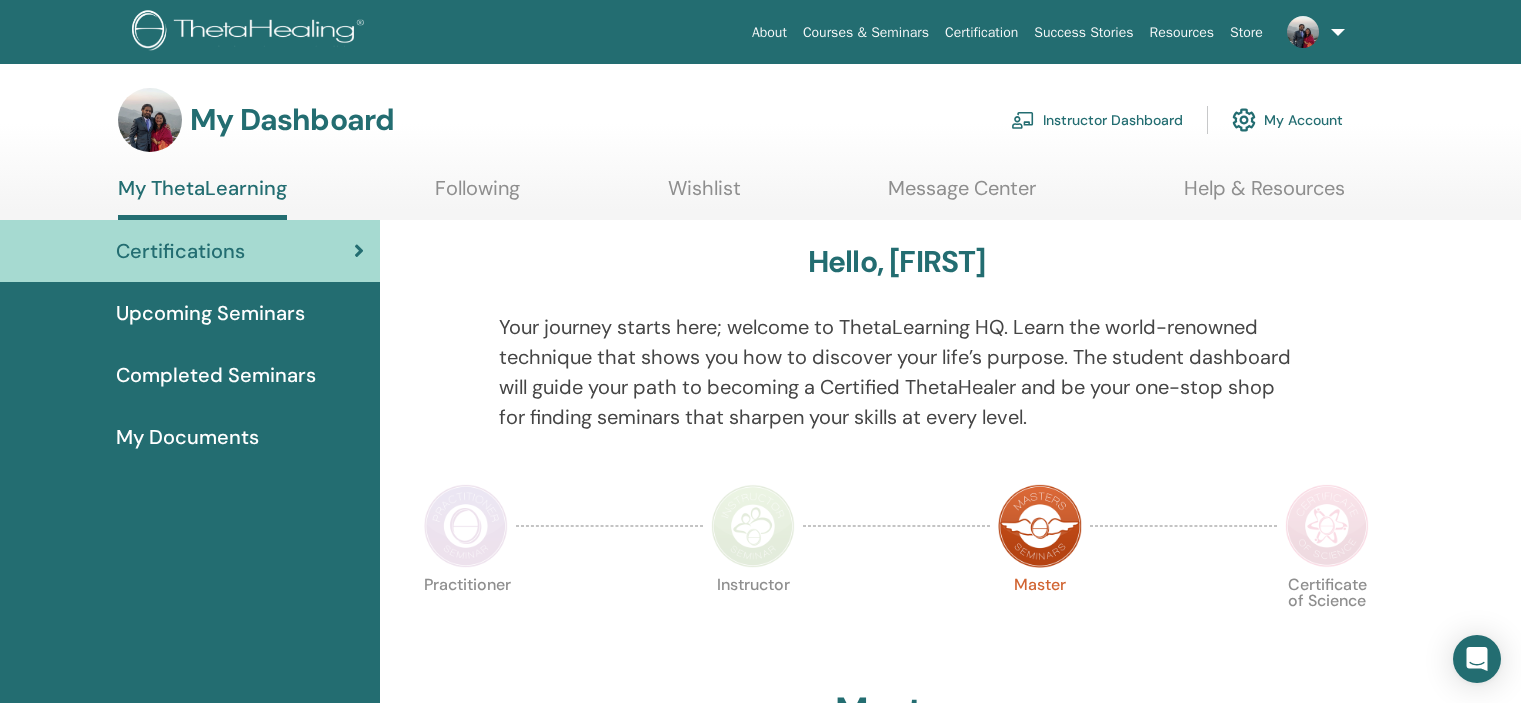 scroll, scrollTop: 0, scrollLeft: 0, axis: both 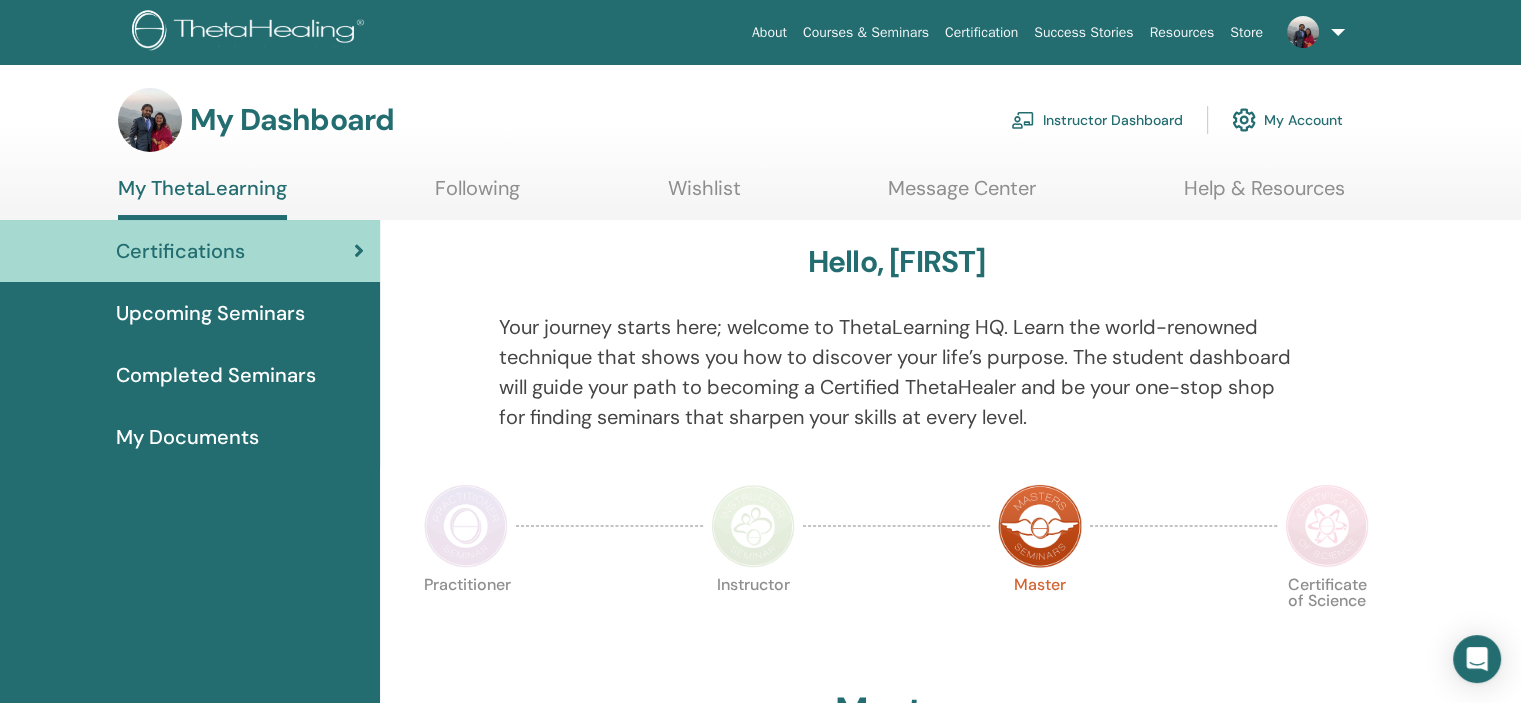 click on "My Account" at bounding box center [1287, 120] 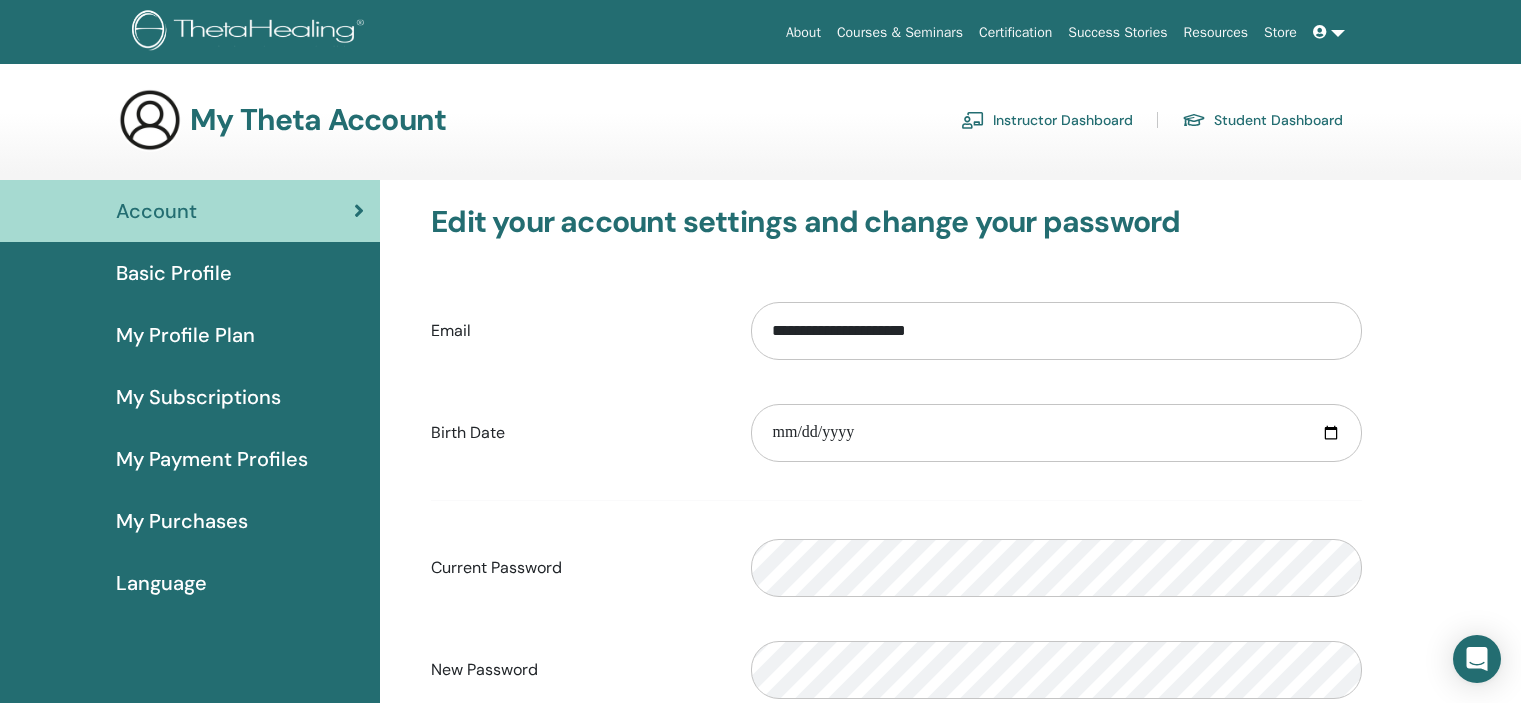 scroll, scrollTop: 0, scrollLeft: 0, axis: both 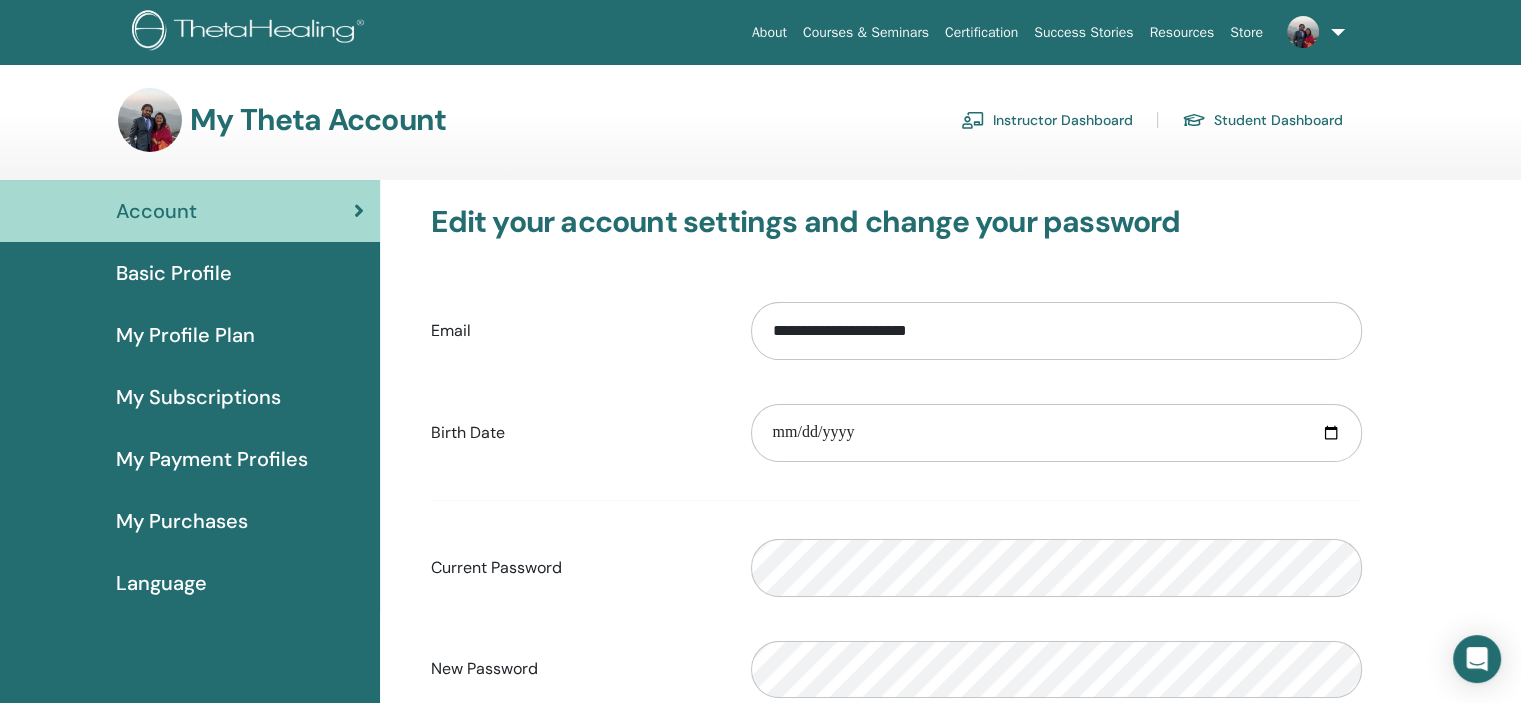click on "My Profile Plan" at bounding box center [185, 335] 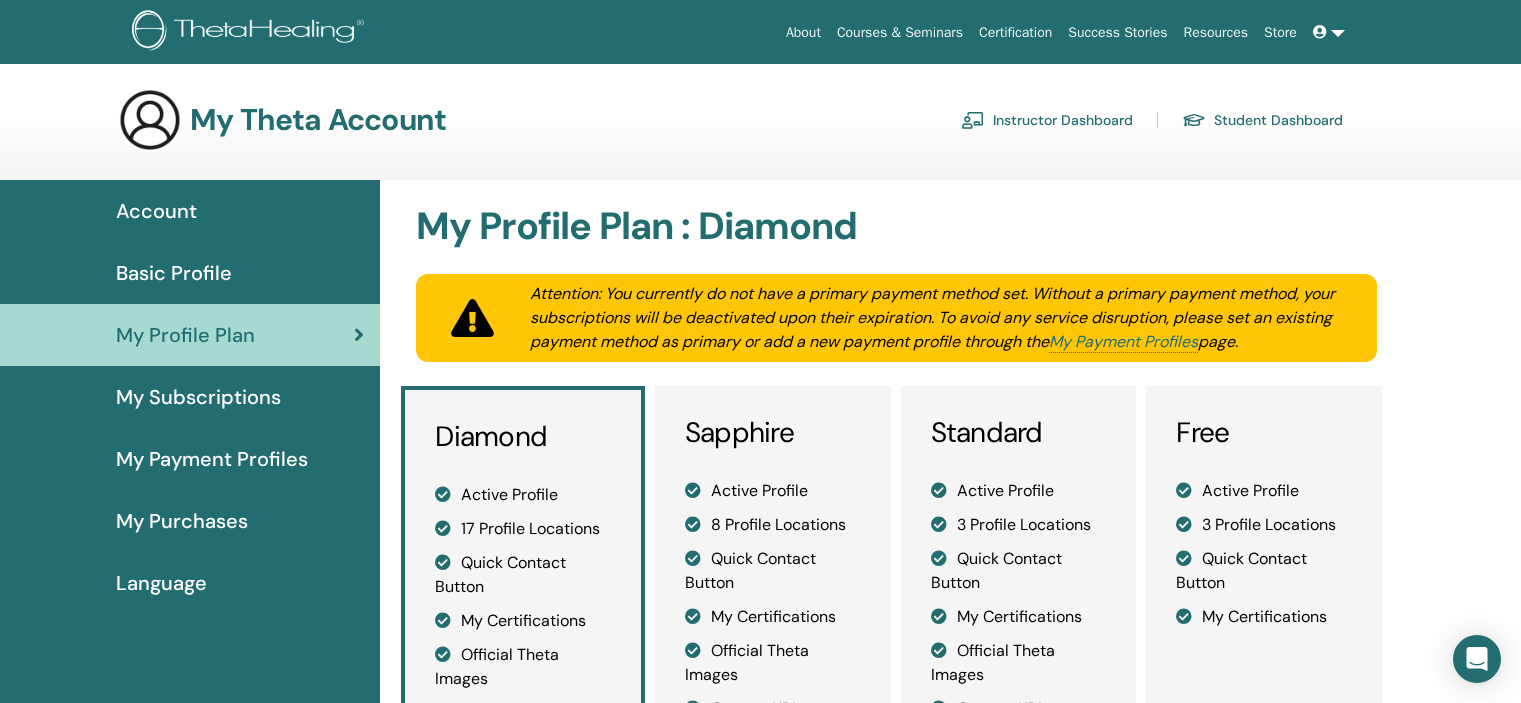 scroll, scrollTop: 0, scrollLeft: 0, axis: both 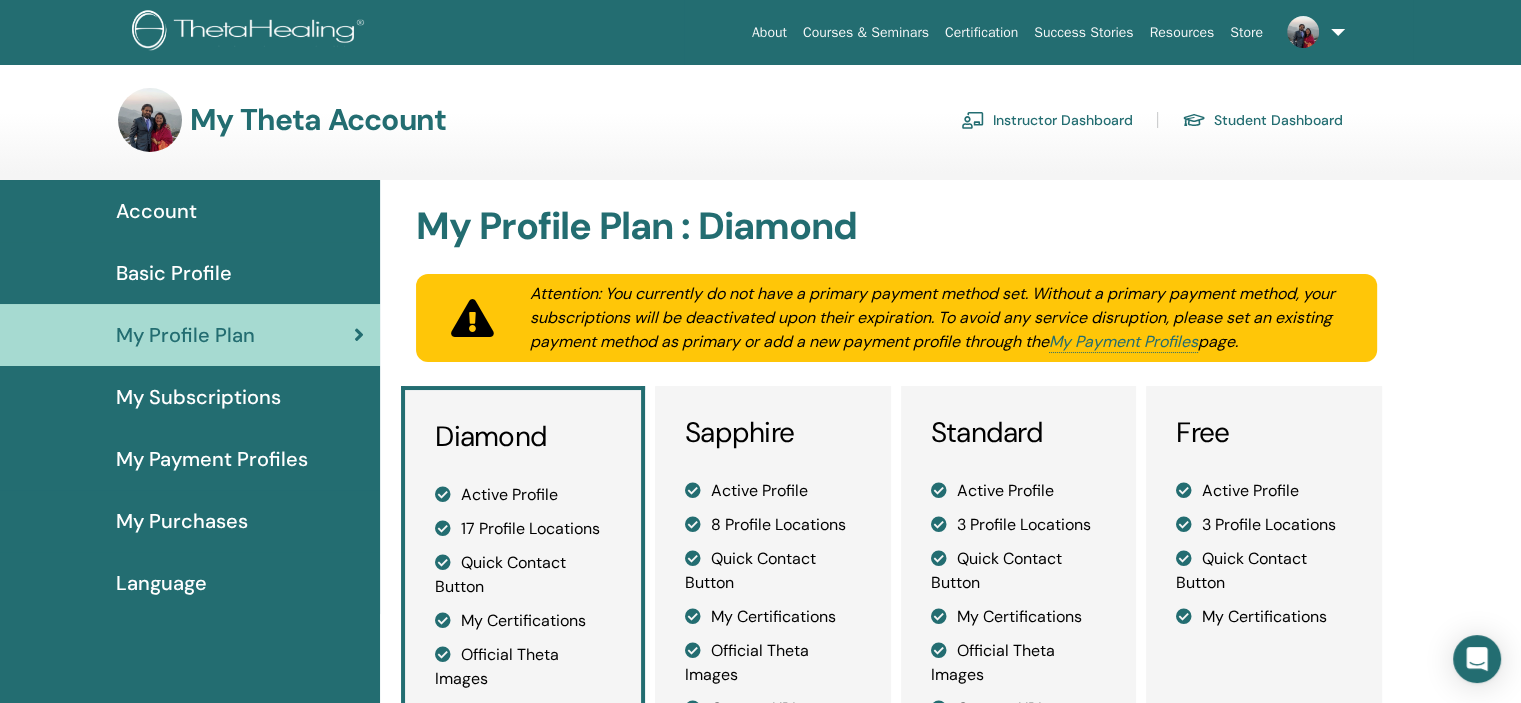 click on "My Payment Profiles" at bounding box center (212, 459) 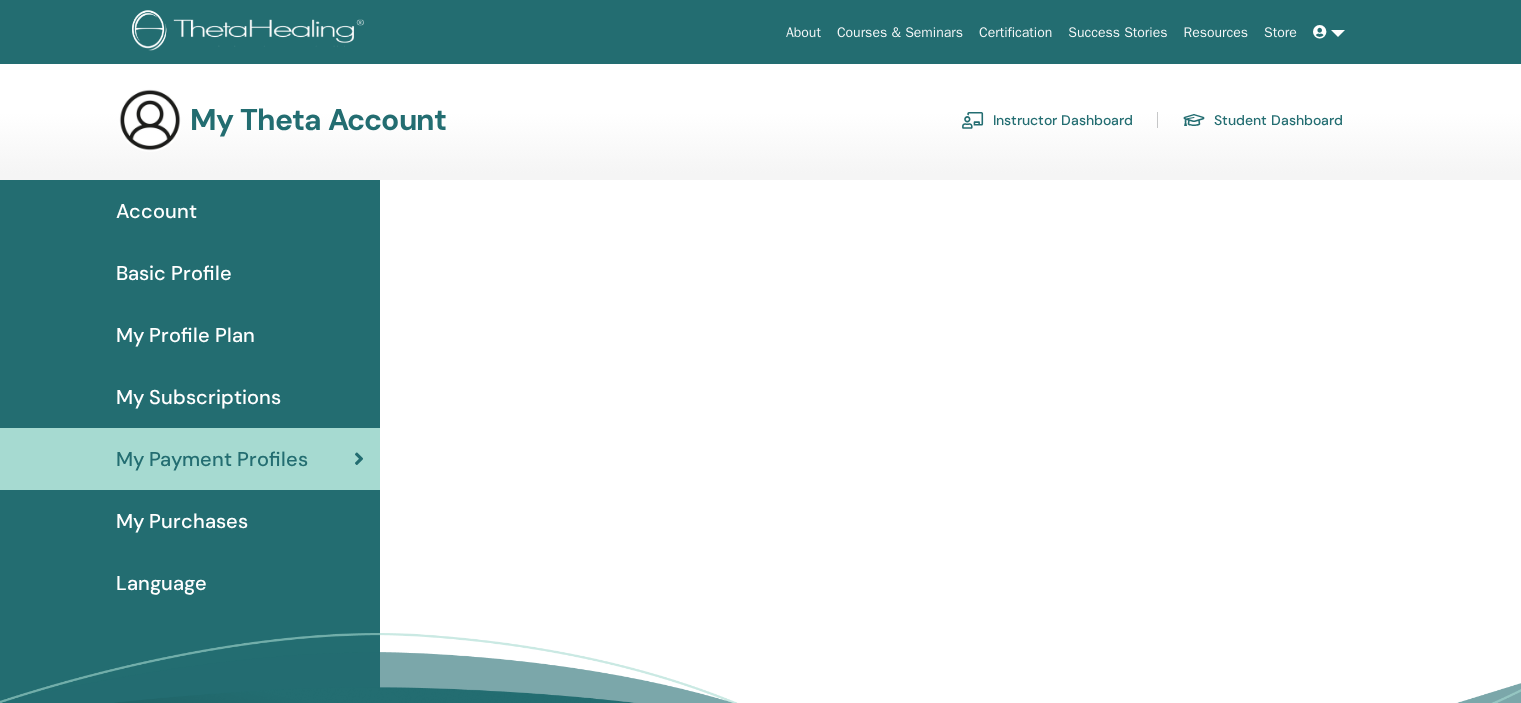 scroll, scrollTop: 0, scrollLeft: 0, axis: both 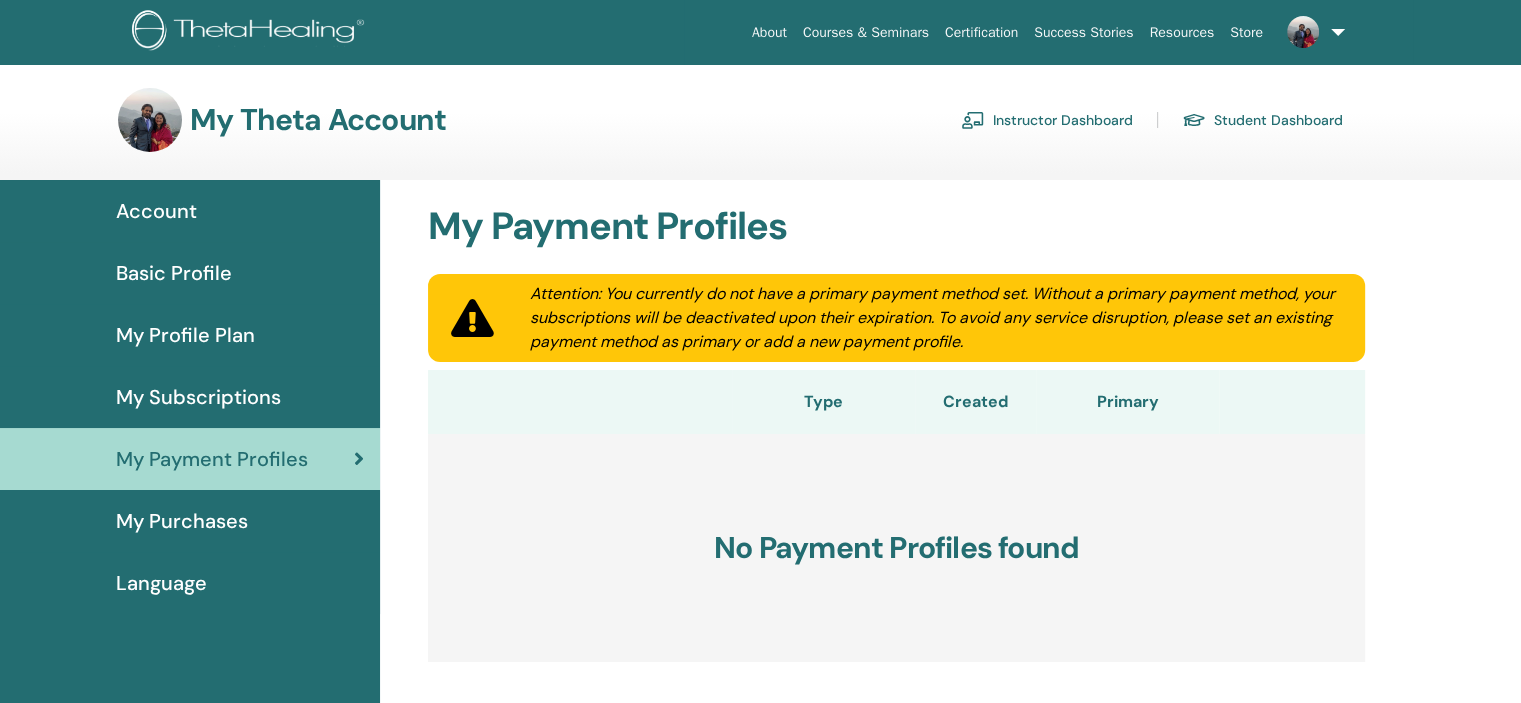 click on "My Subscriptions" at bounding box center [198, 397] 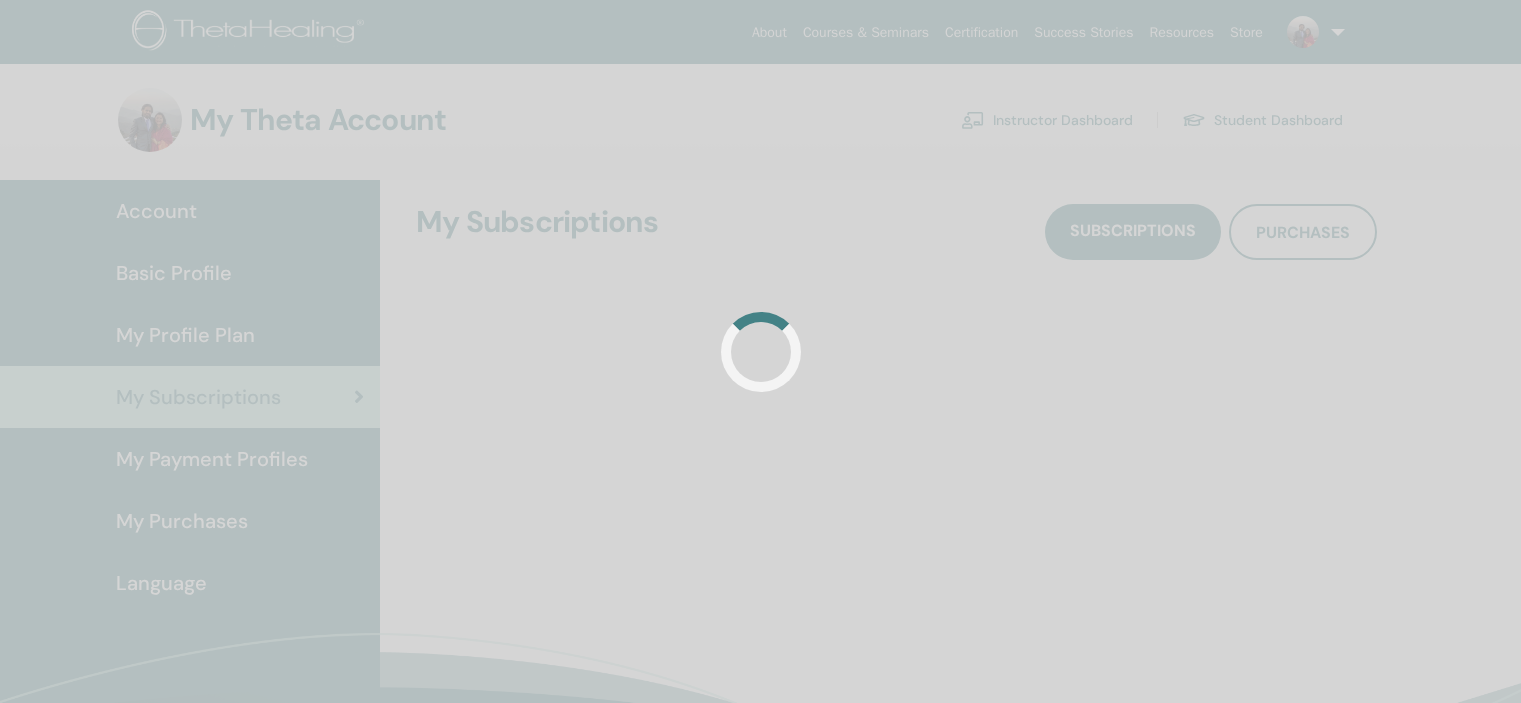 scroll, scrollTop: 0, scrollLeft: 0, axis: both 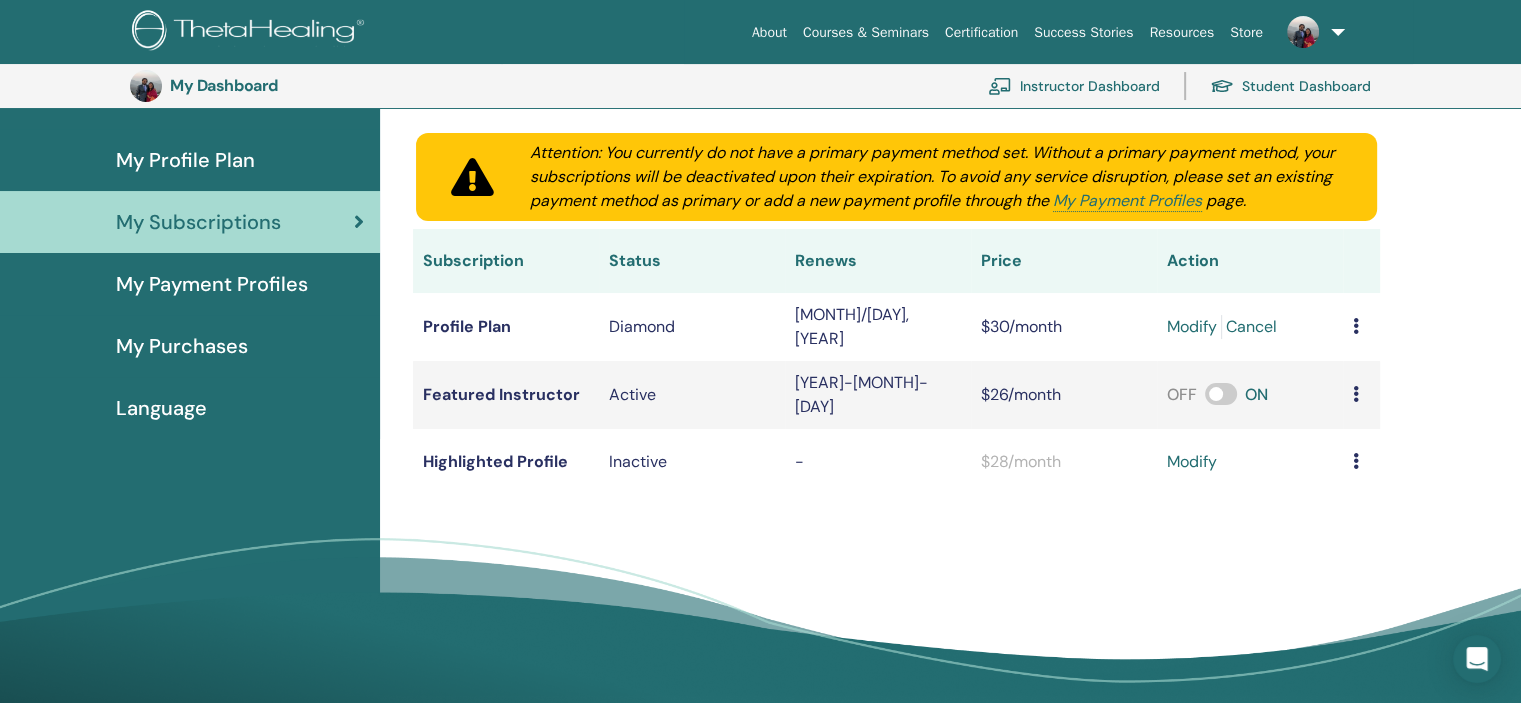 click on "modify" at bounding box center [1192, 462] 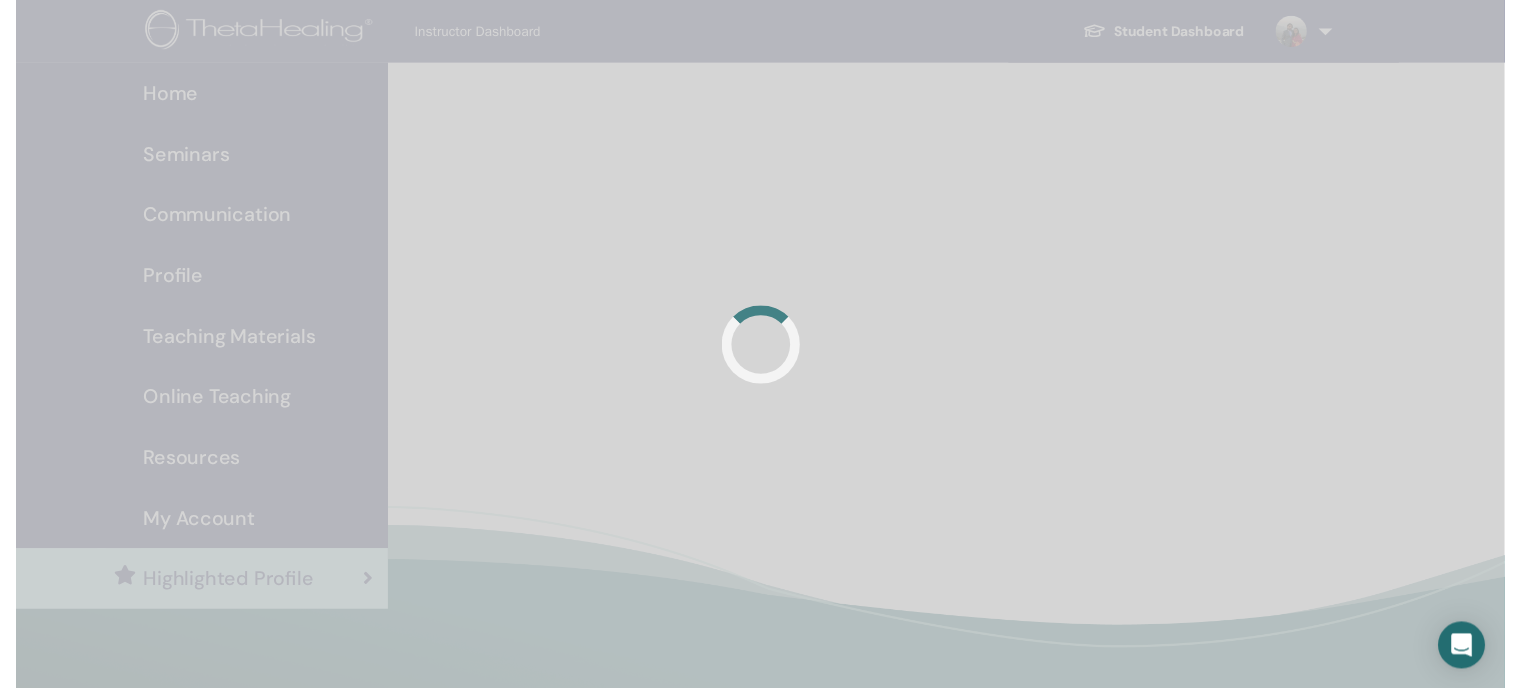 scroll, scrollTop: 0, scrollLeft: 0, axis: both 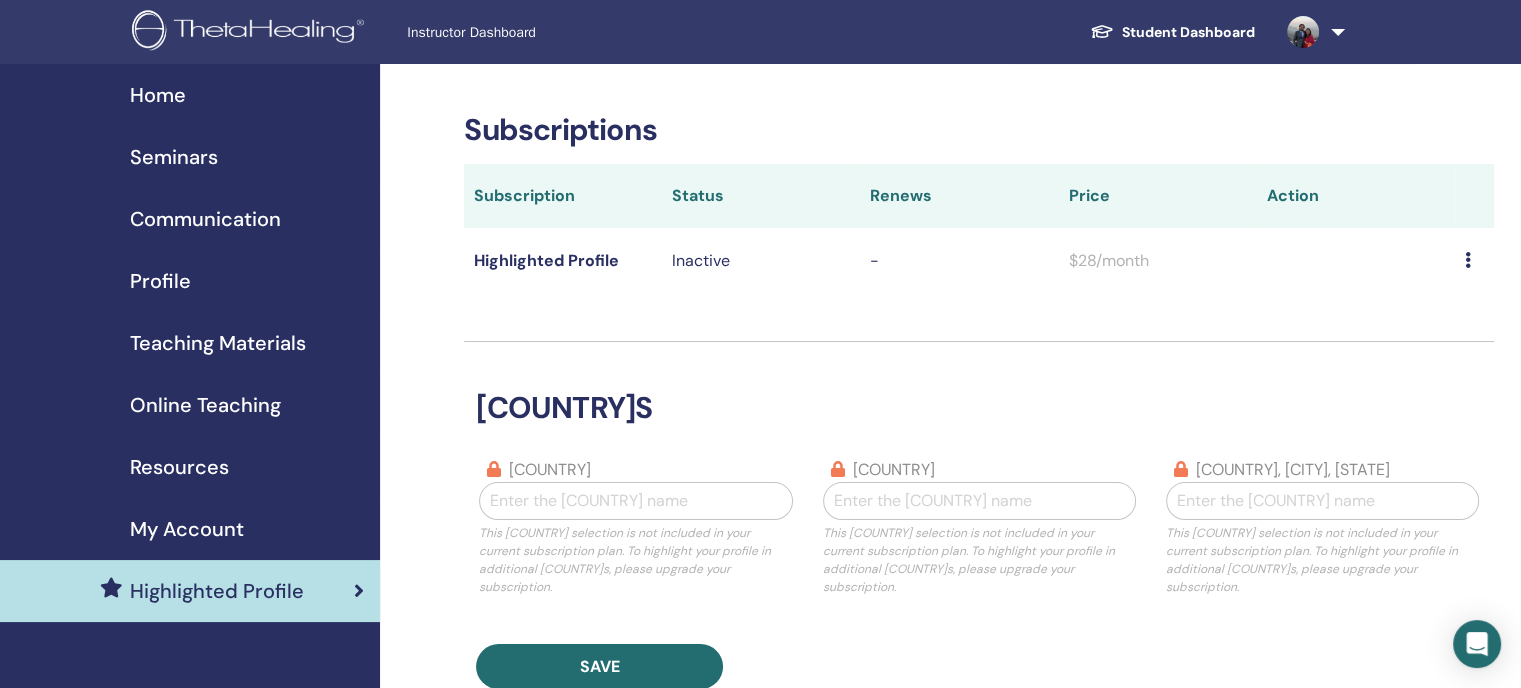 click on "My Account" at bounding box center [187, 529] 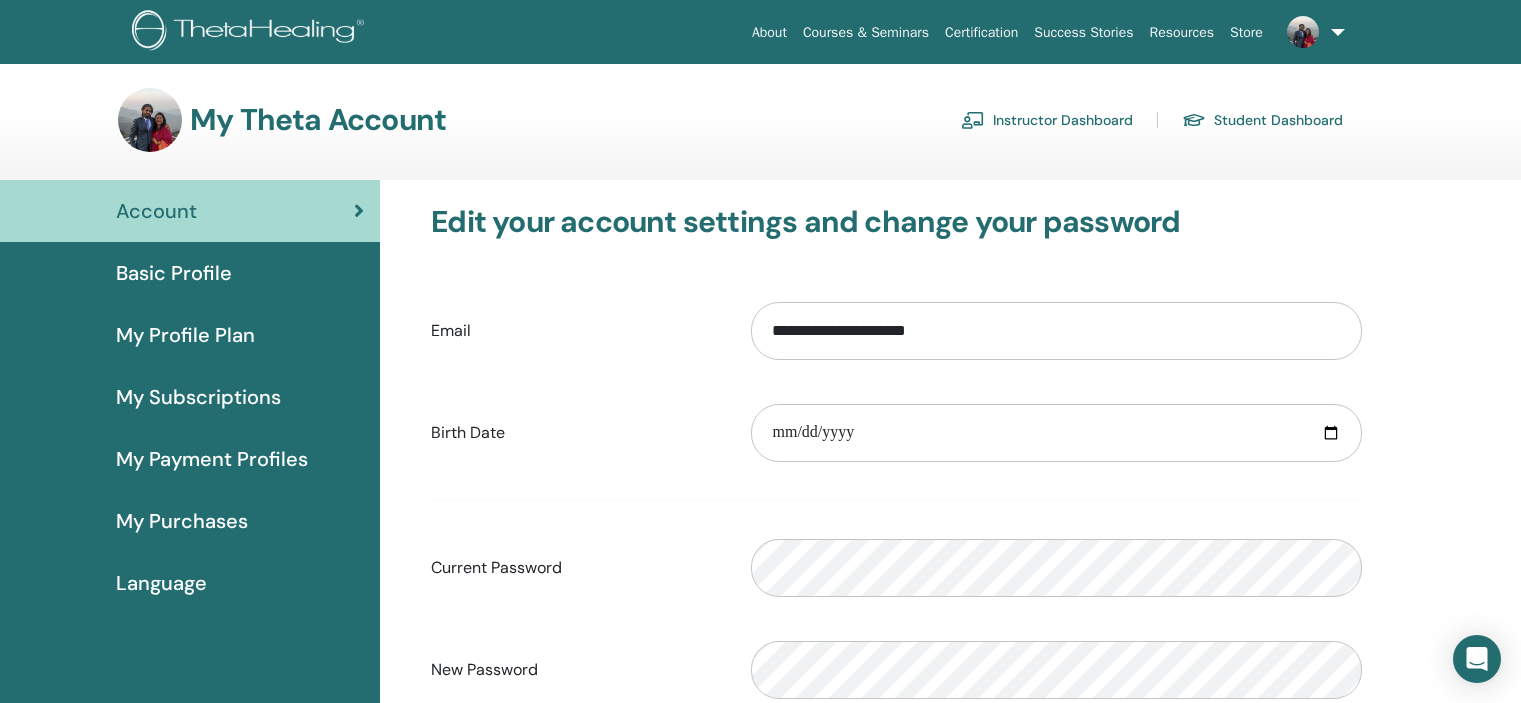 scroll, scrollTop: 0, scrollLeft: 0, axis: both 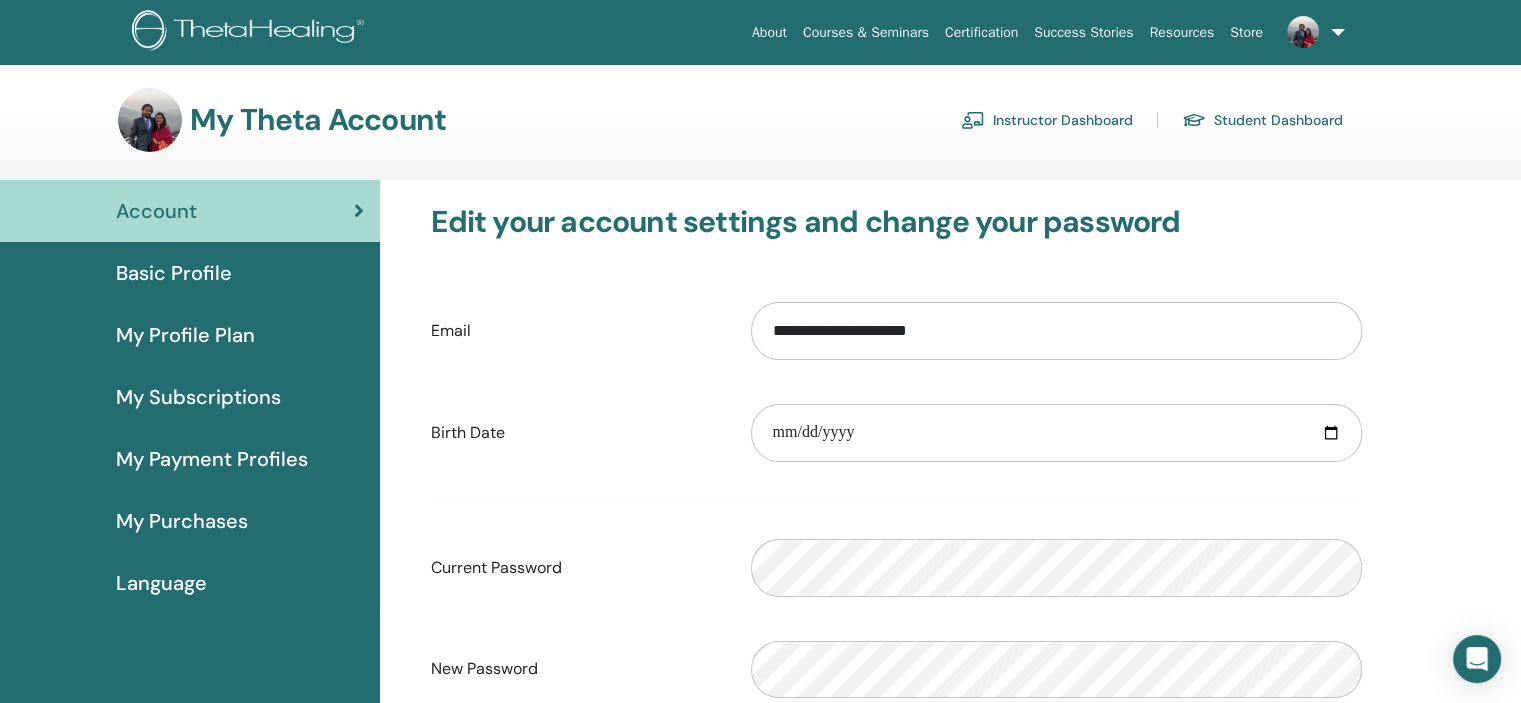 click on "Instructor Dashboard" at bounding box center (1047, 120) 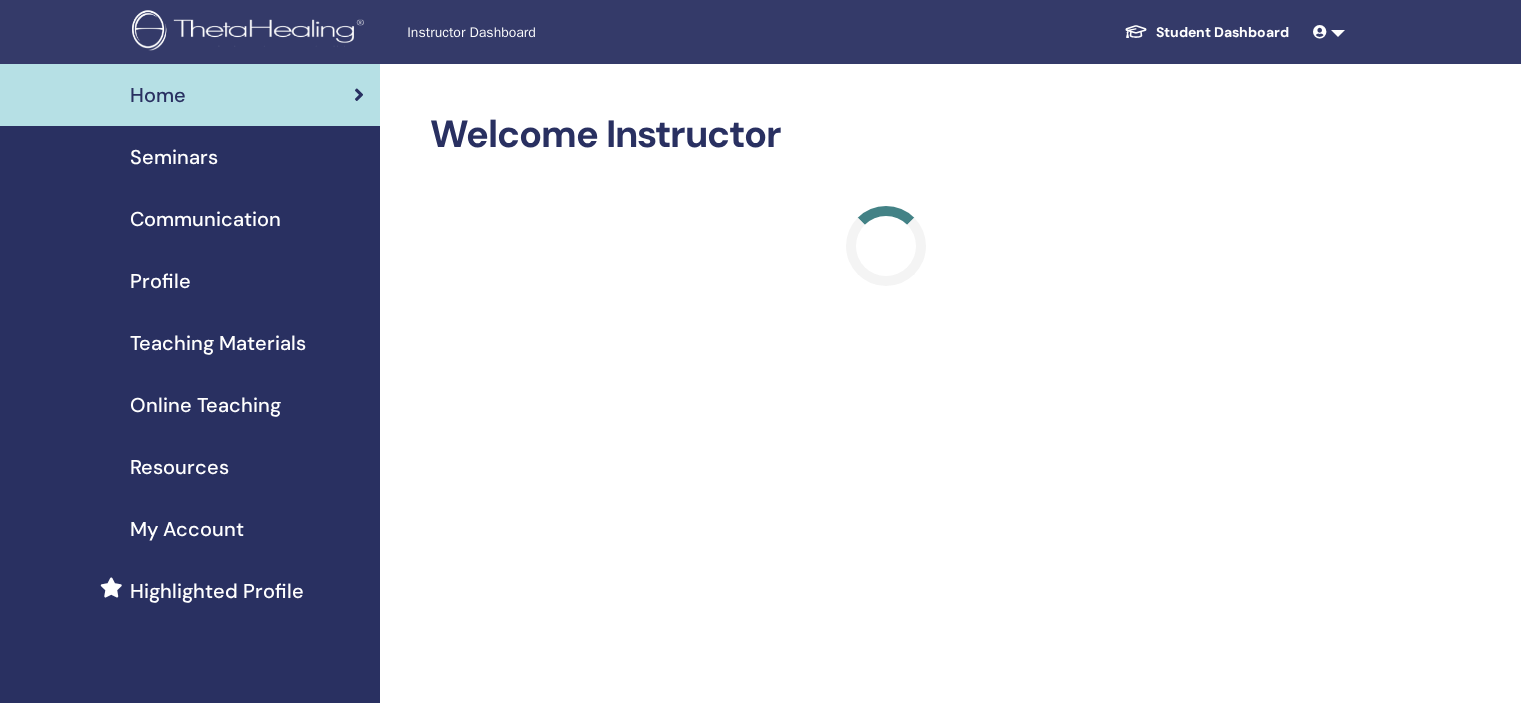 scroll, scrollTop: 0, scrollLeft: 0, axis: both 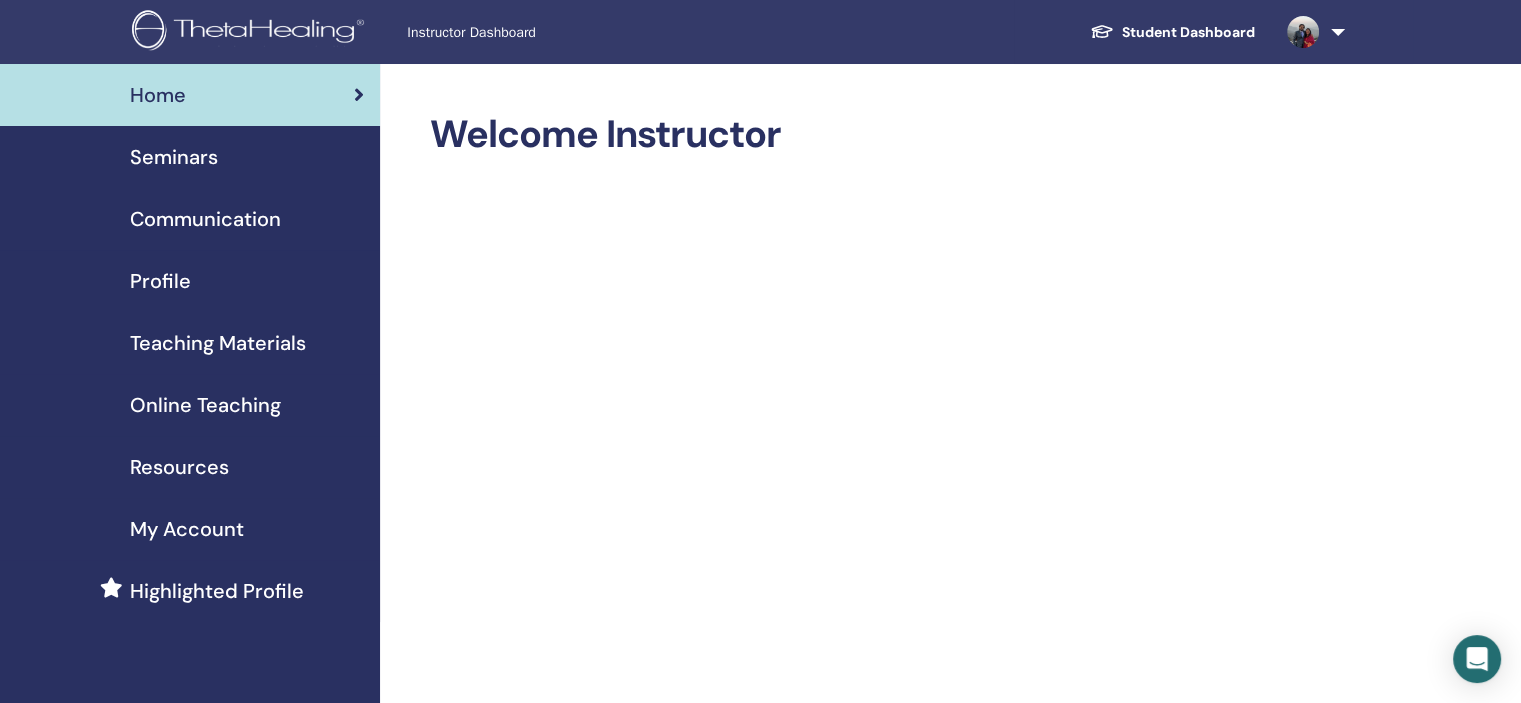 click on "Profile" at bounding box center [190, 281] 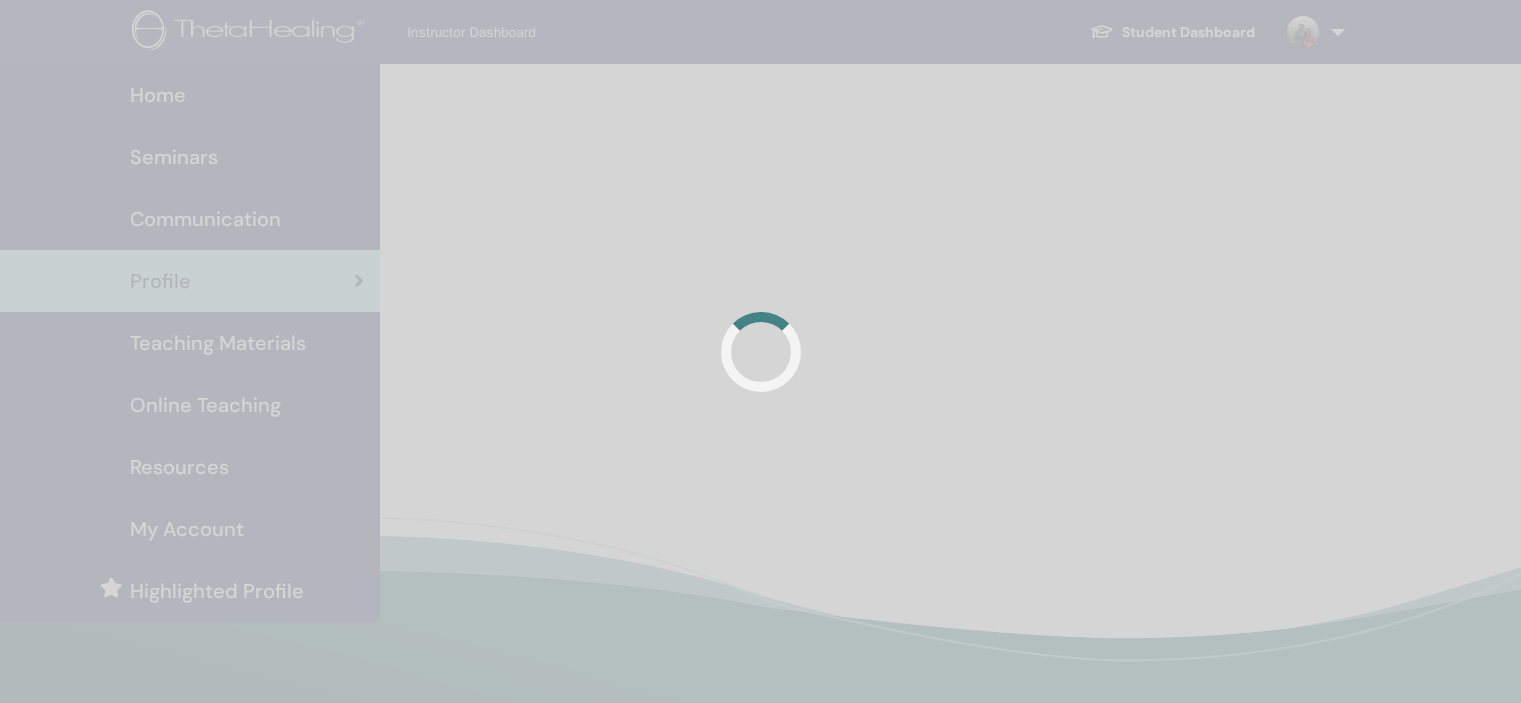scroll, scrollTop: 0, scrollLeft: 0, axis: both 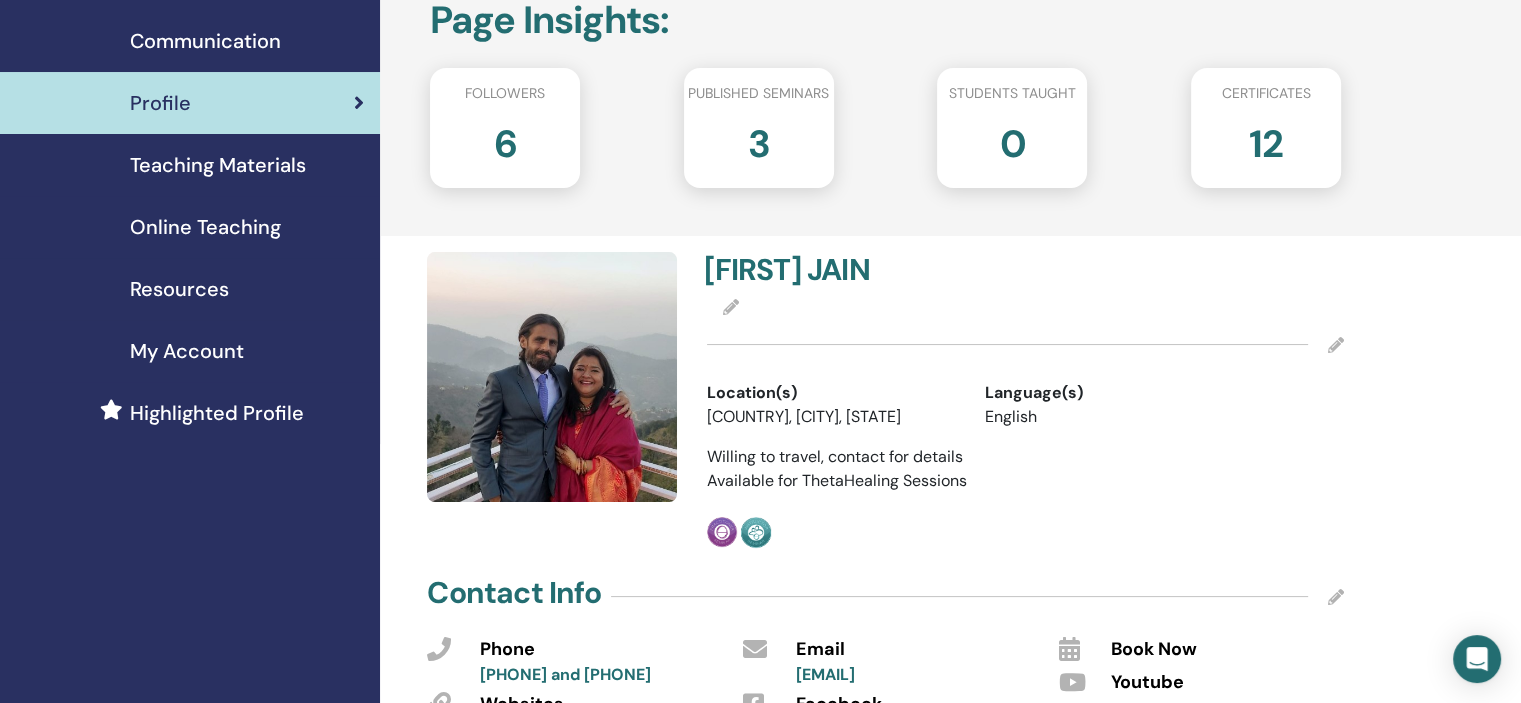 click on "Teaching Materials" at bounding box center [218, 165] 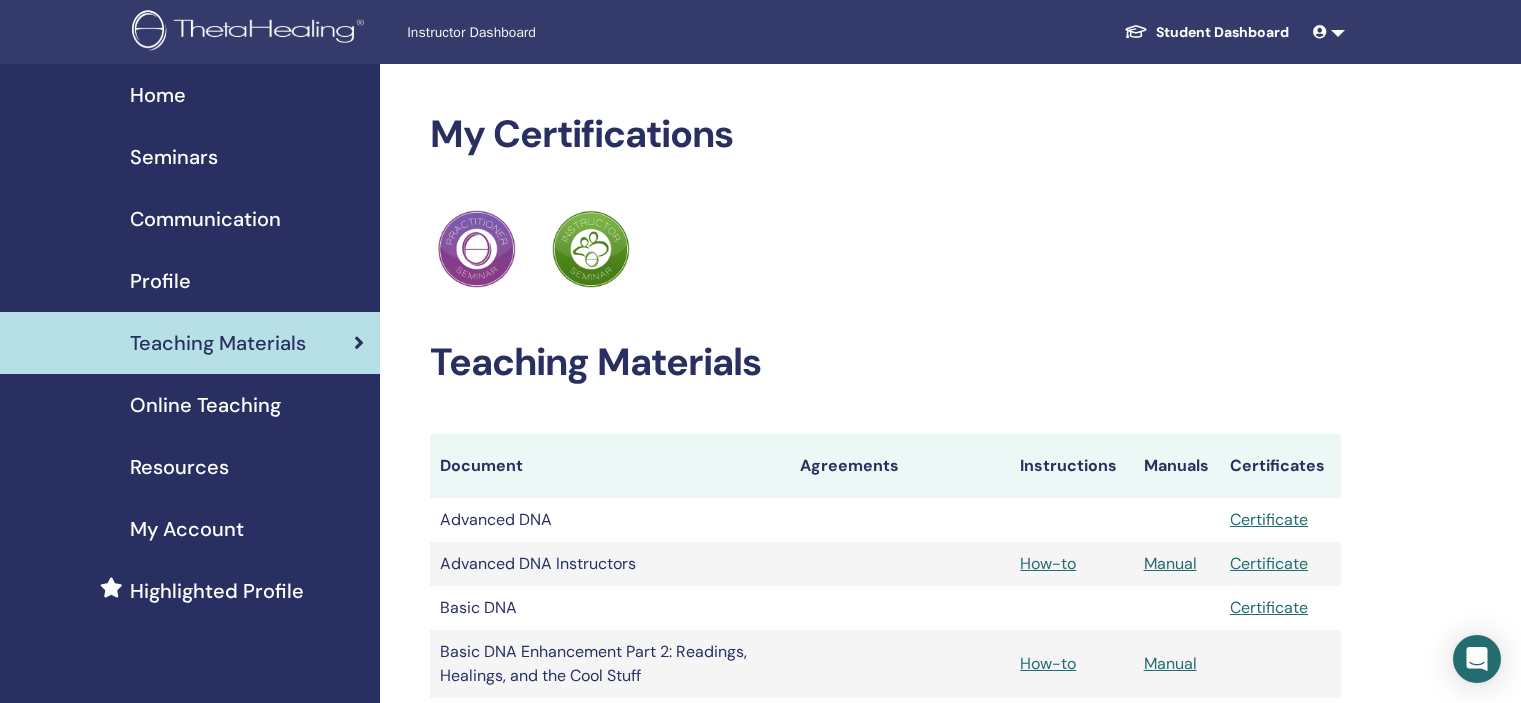 scroll, scrollTop: 0, scrollLeft: 0, axis: both 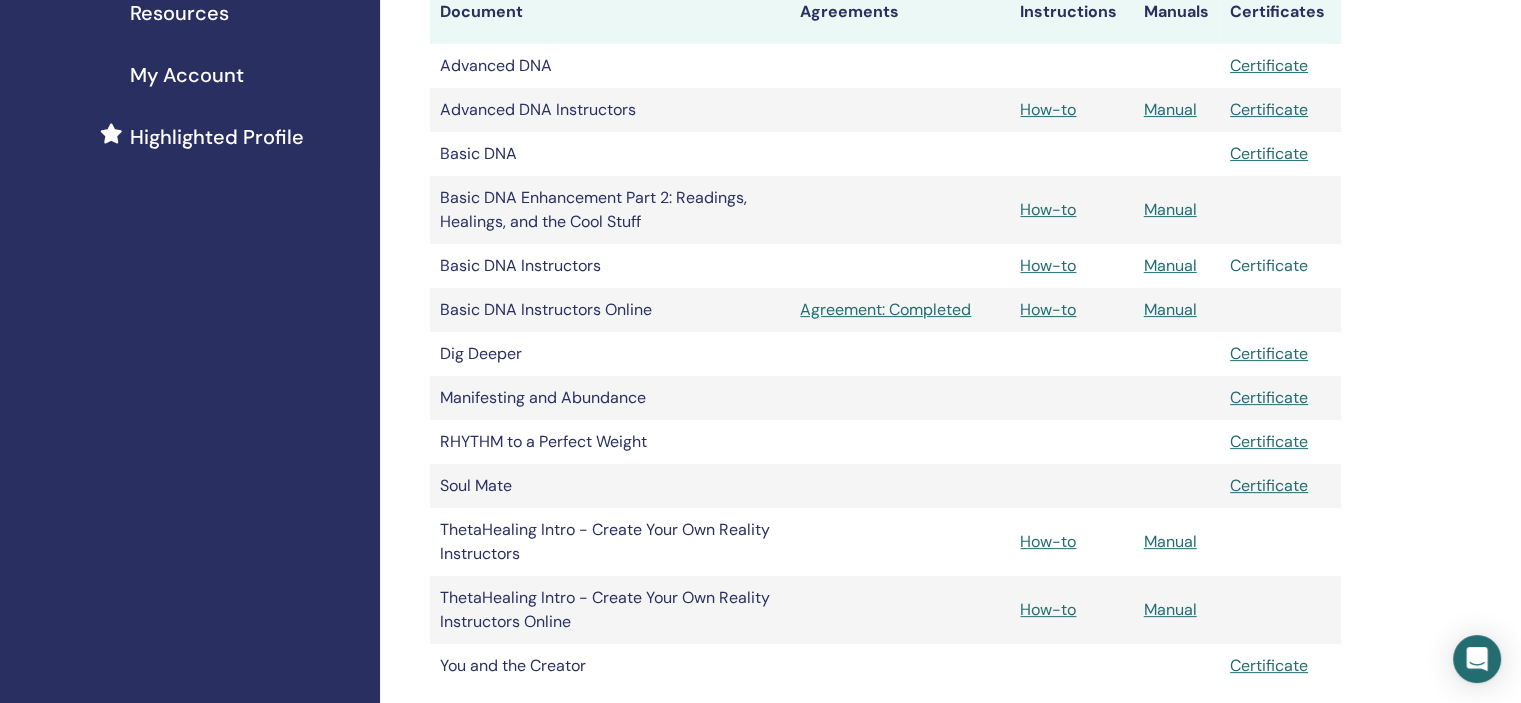 click on "Certificate" at bounding box center [1269, 265] 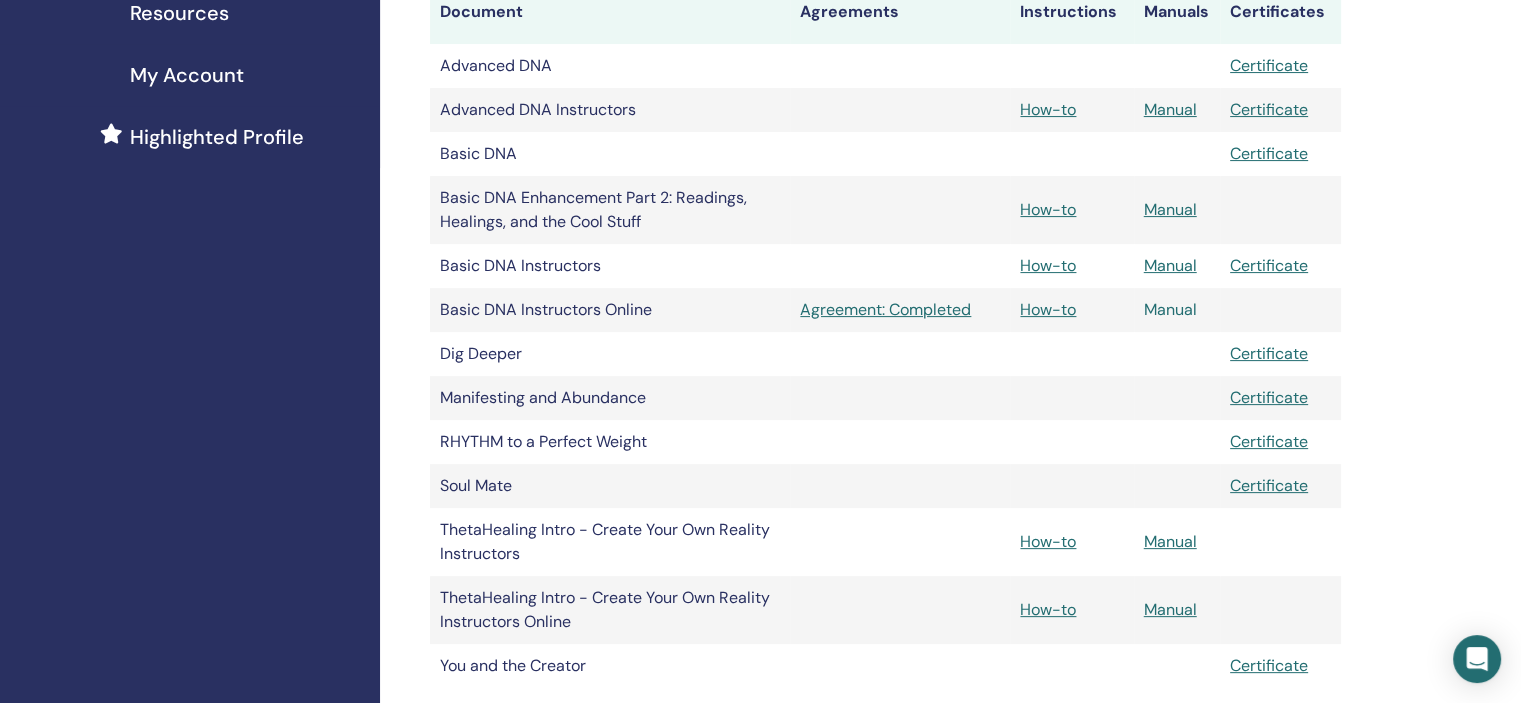 click on "Manual" at bounding box center [1170, 309] 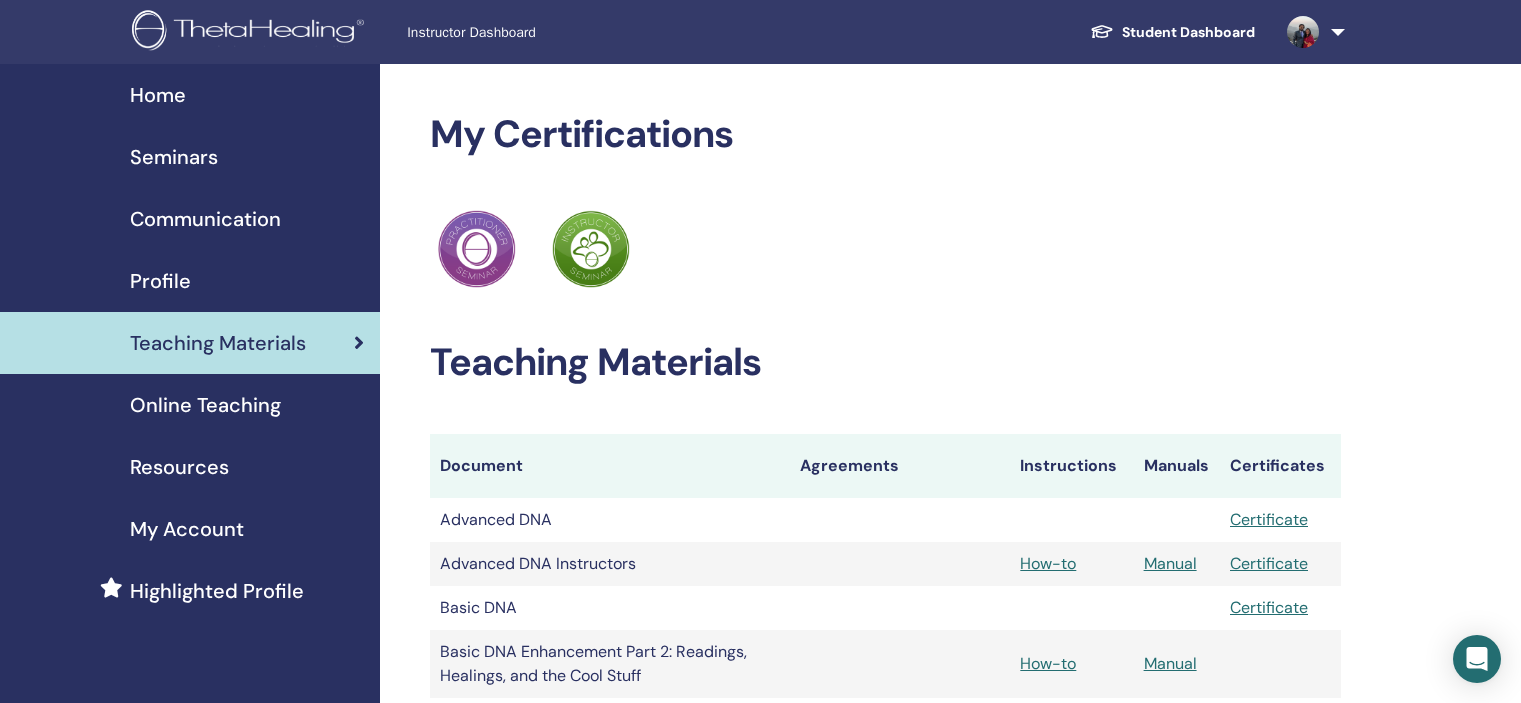 scroll, scrollTop: 451, scrollLeft: 0, axis: vertical 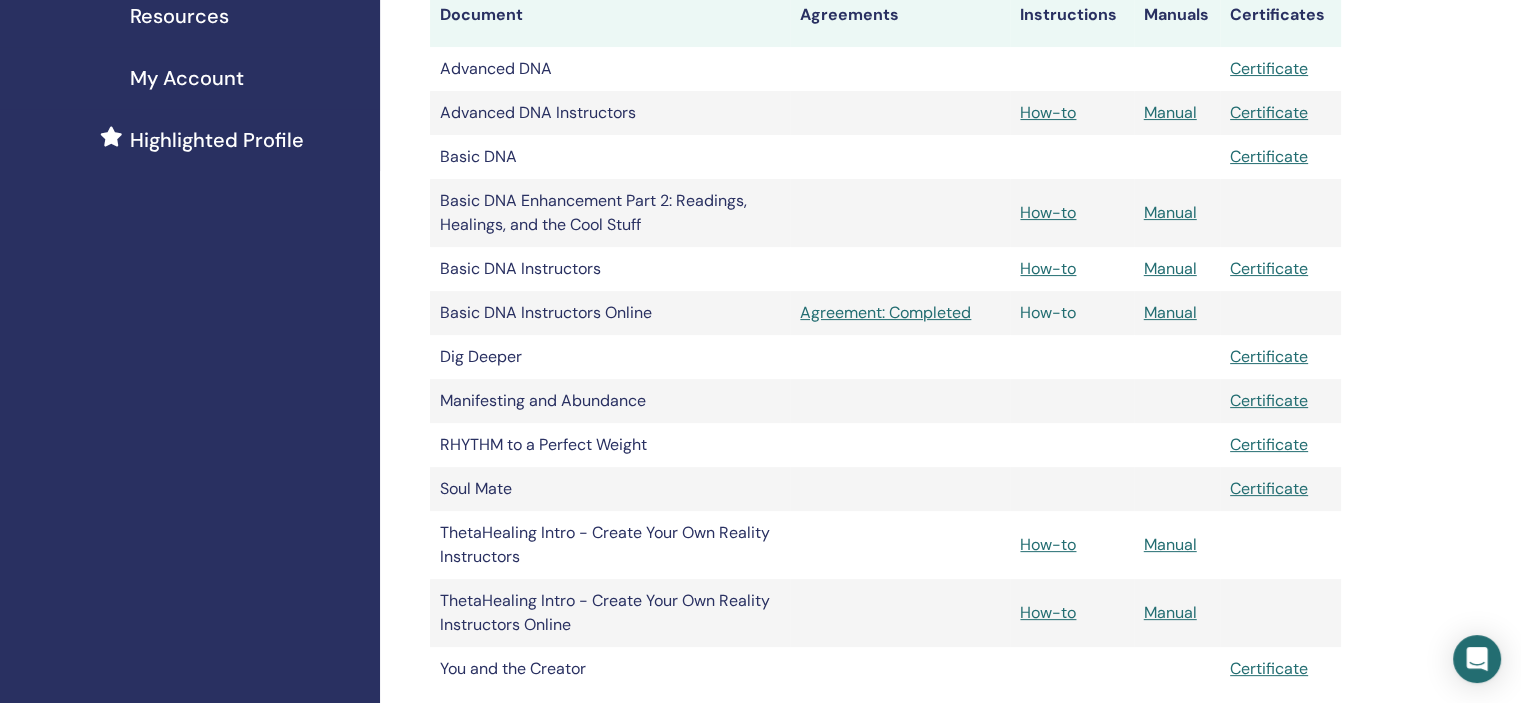 click on "How-to" at bounding box center [1048, 312] 